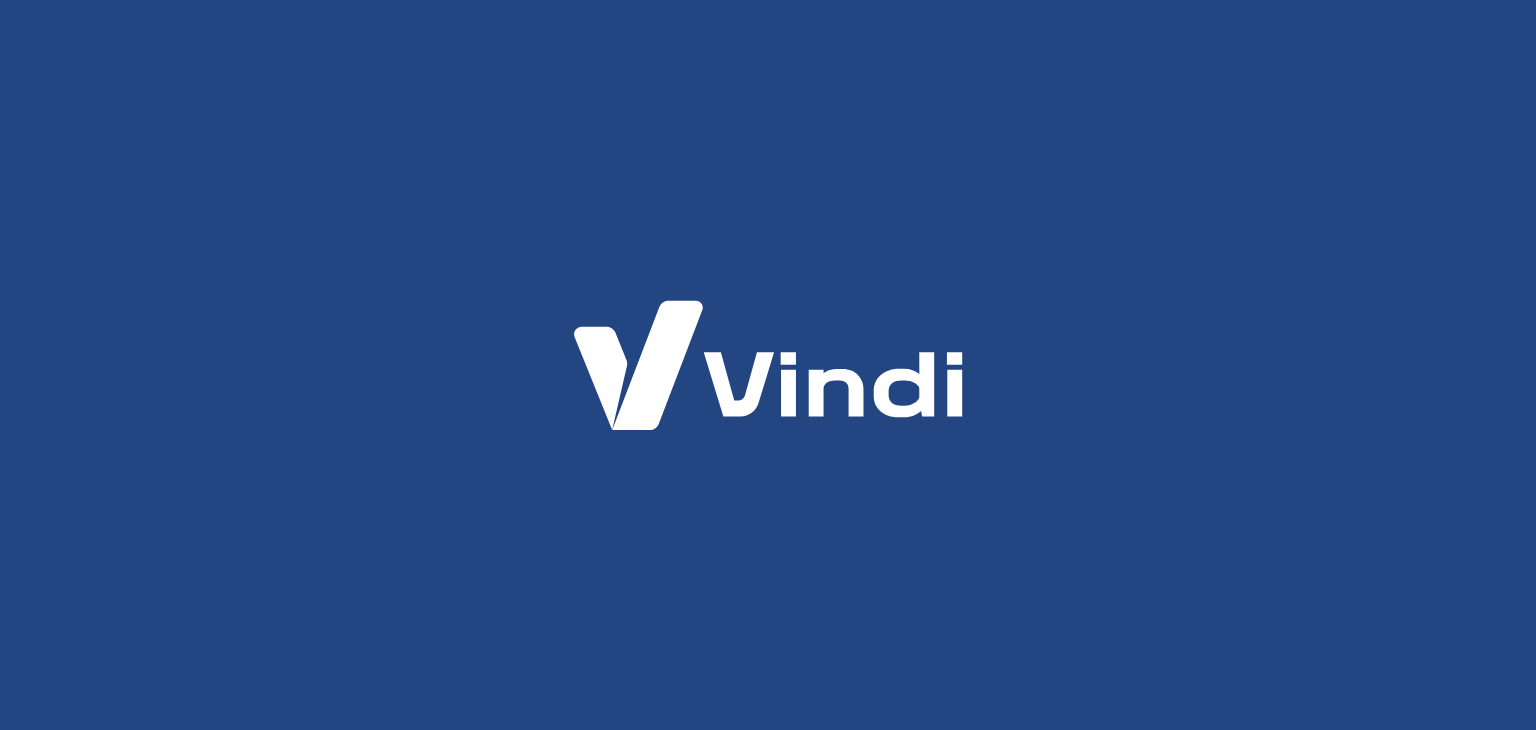 scroll, scrollTop: 0, scrollLeft: 0, axis: both 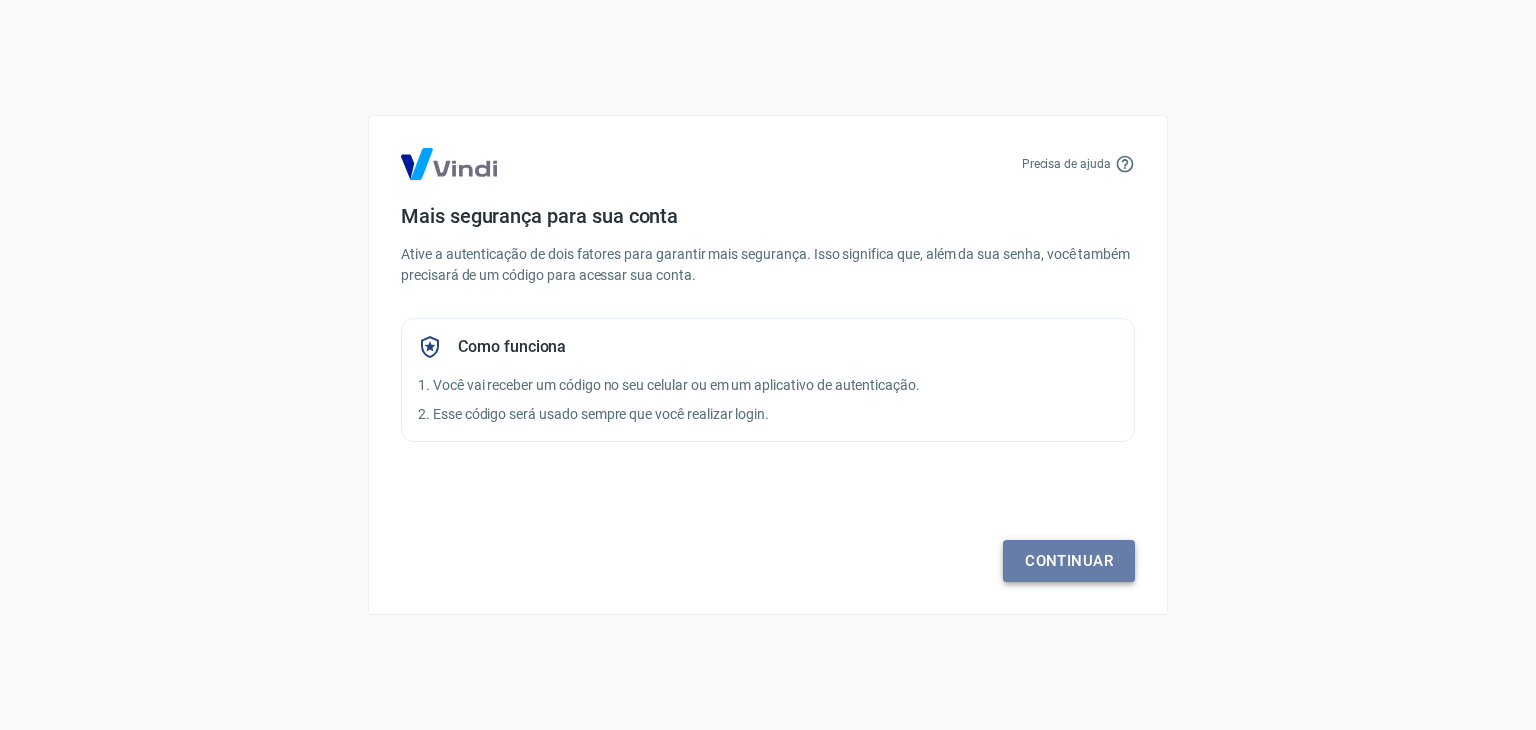 click on "Continuar" at bounding box center [1069, 561] 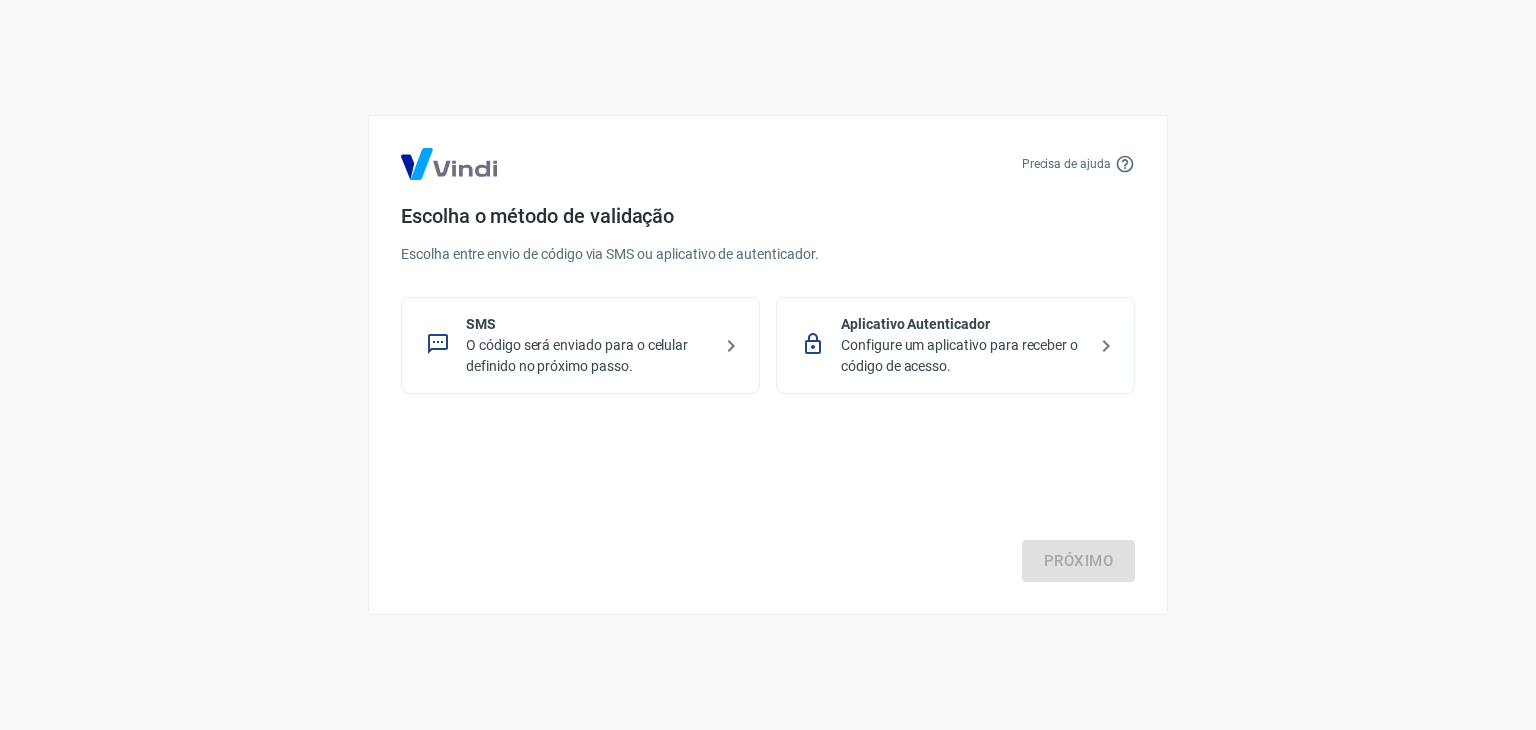 click on "SMS" at bounding box center [588, 324] 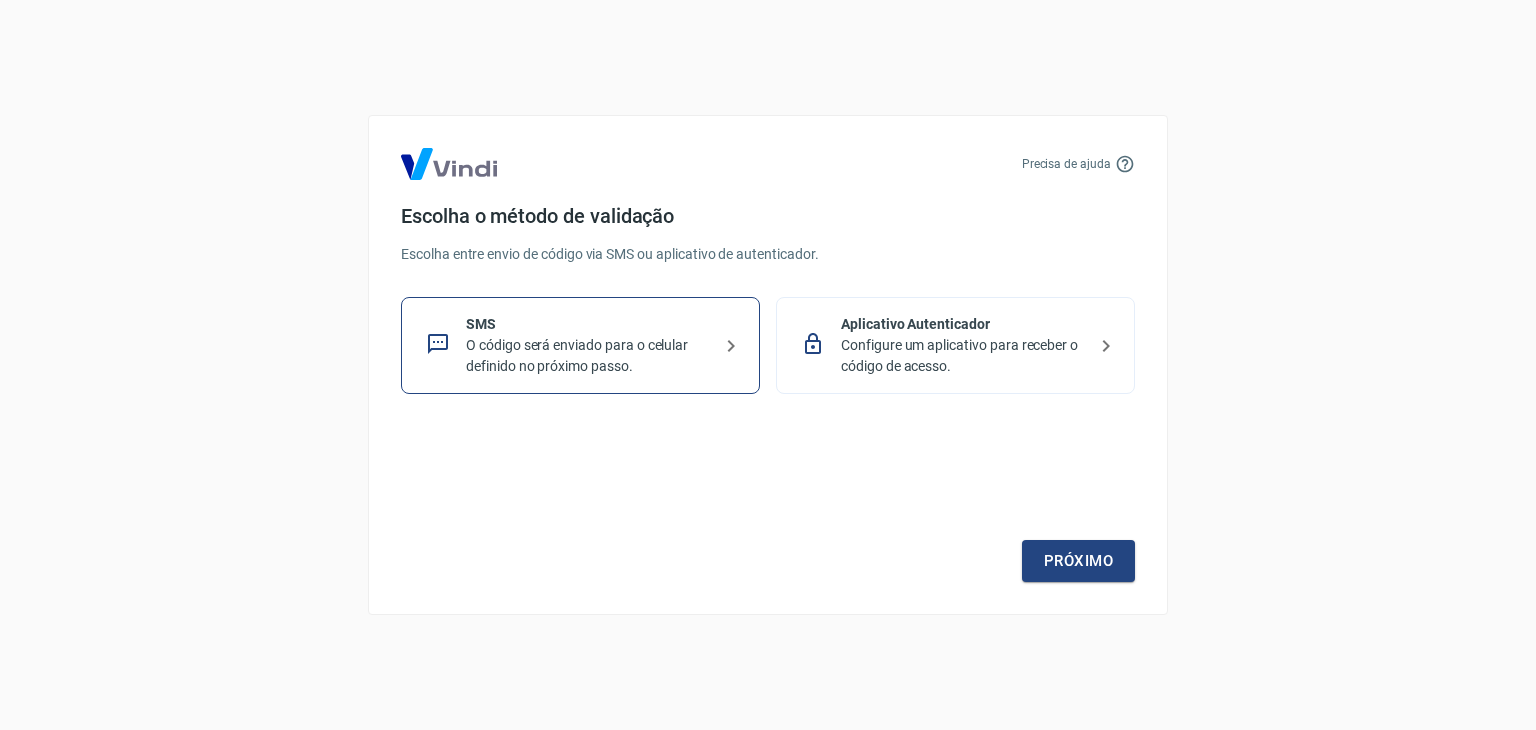 click on "Precisa de ajuda Escolha o método de validação Escolha entre envio de código via SMS ou aplicativo de autenticador. SMS O código será enviado para o celular definido no próximo passo. Aplicativo Autenticador Configure um aplicativo para receber o código de acesso. Próximo" at bounding box center (768, 365) 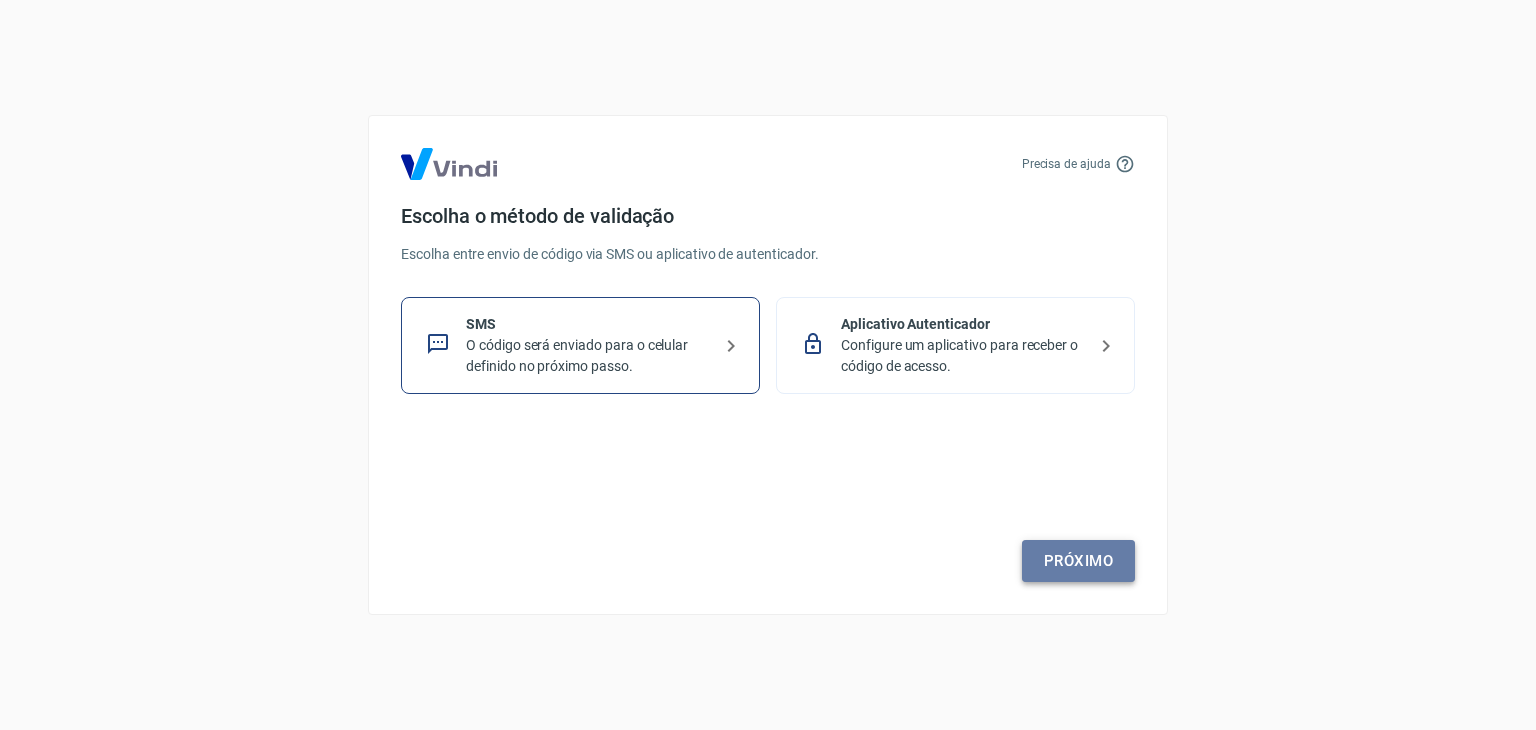 click on "Próximo" at bounding box center [1078, 561] 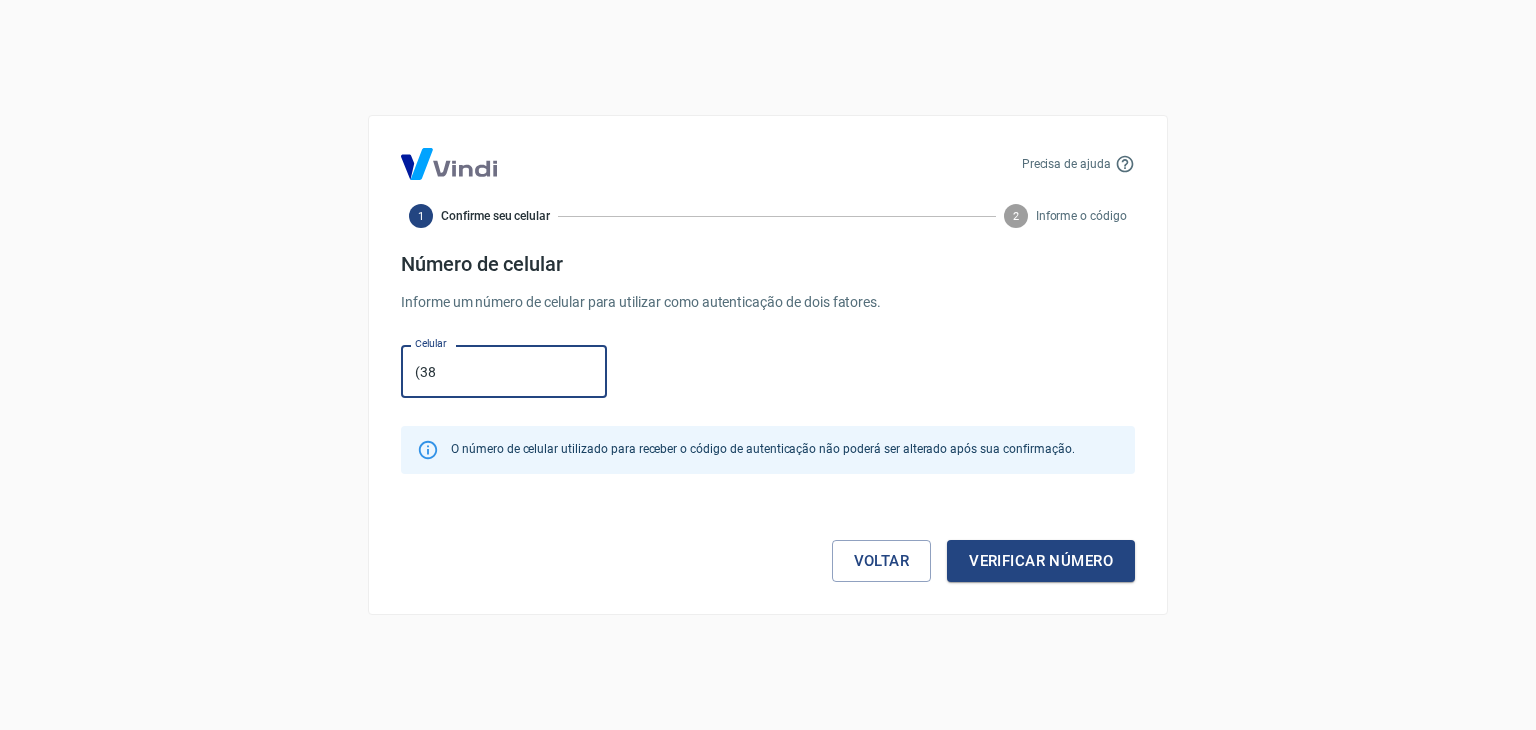 type on "(38) 98834-3946" 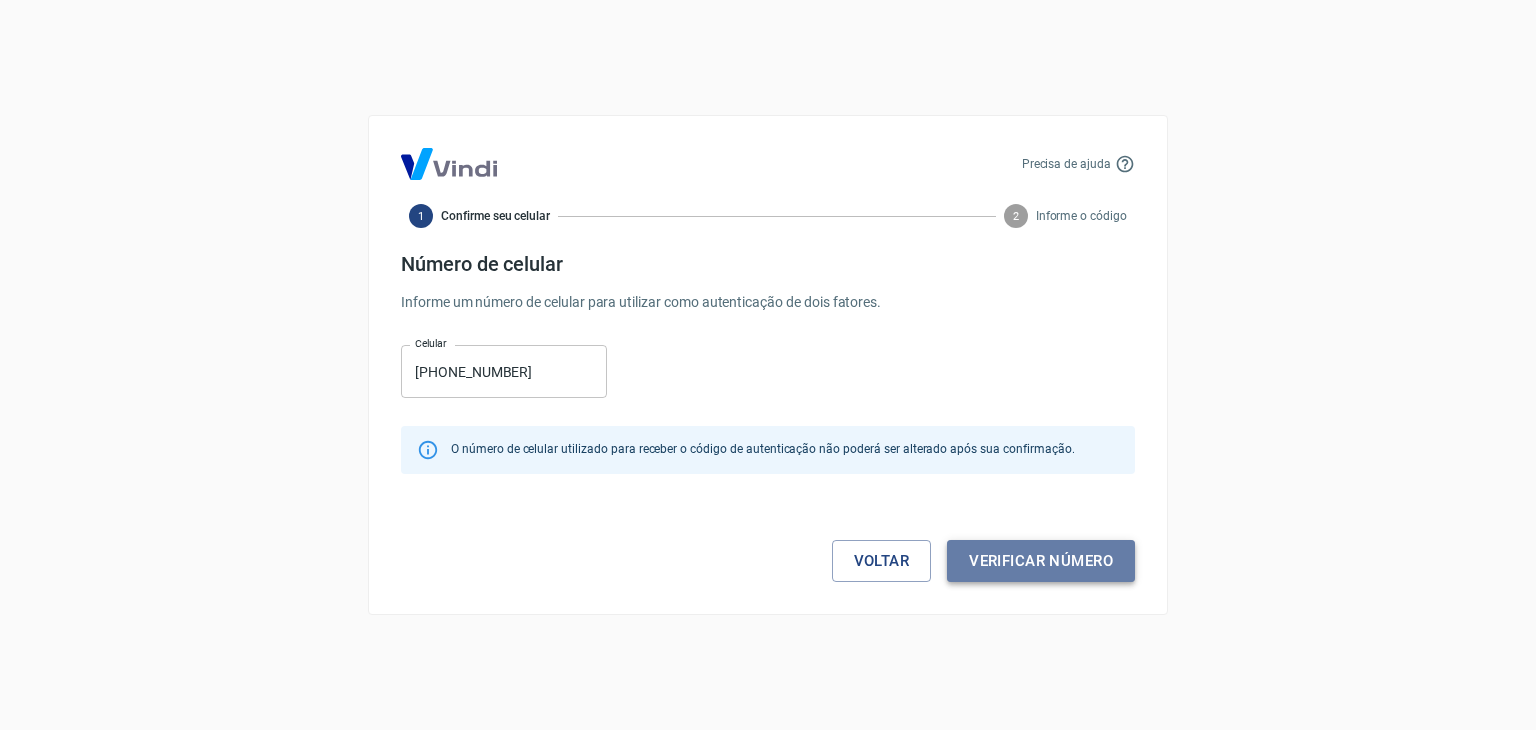 click on "Verificar número" at bounding box center [1041, 561] 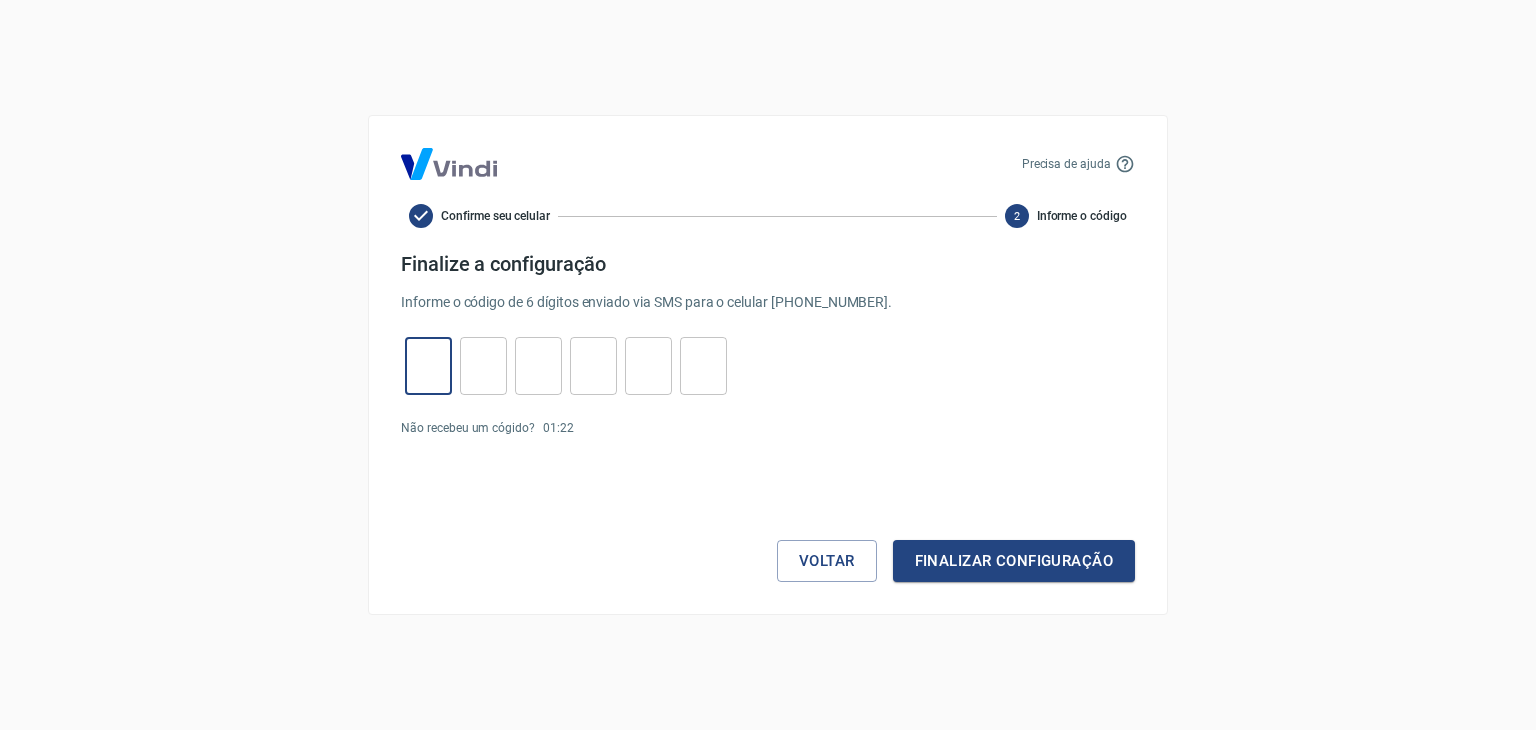 click at bounding box center (428, 366) 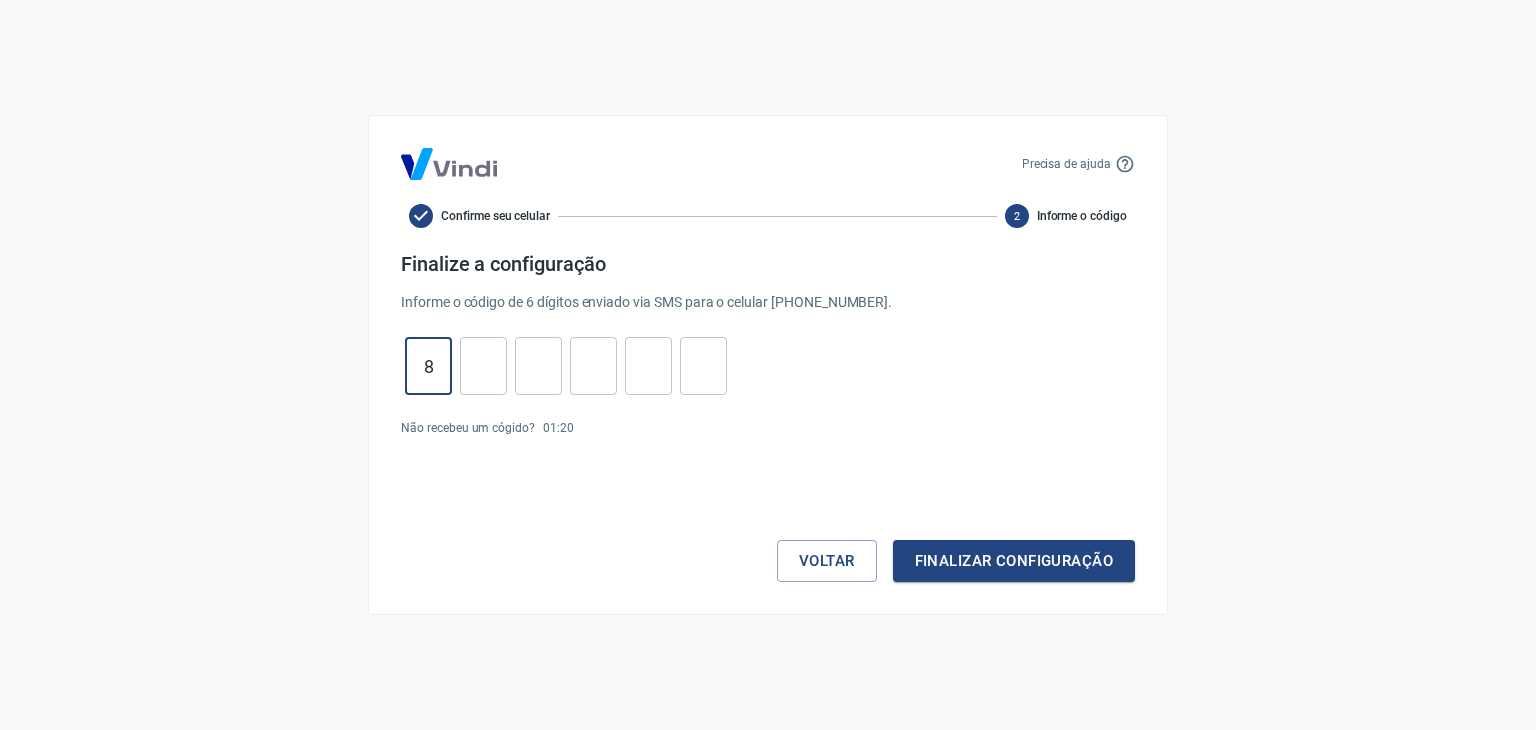 type on "8" 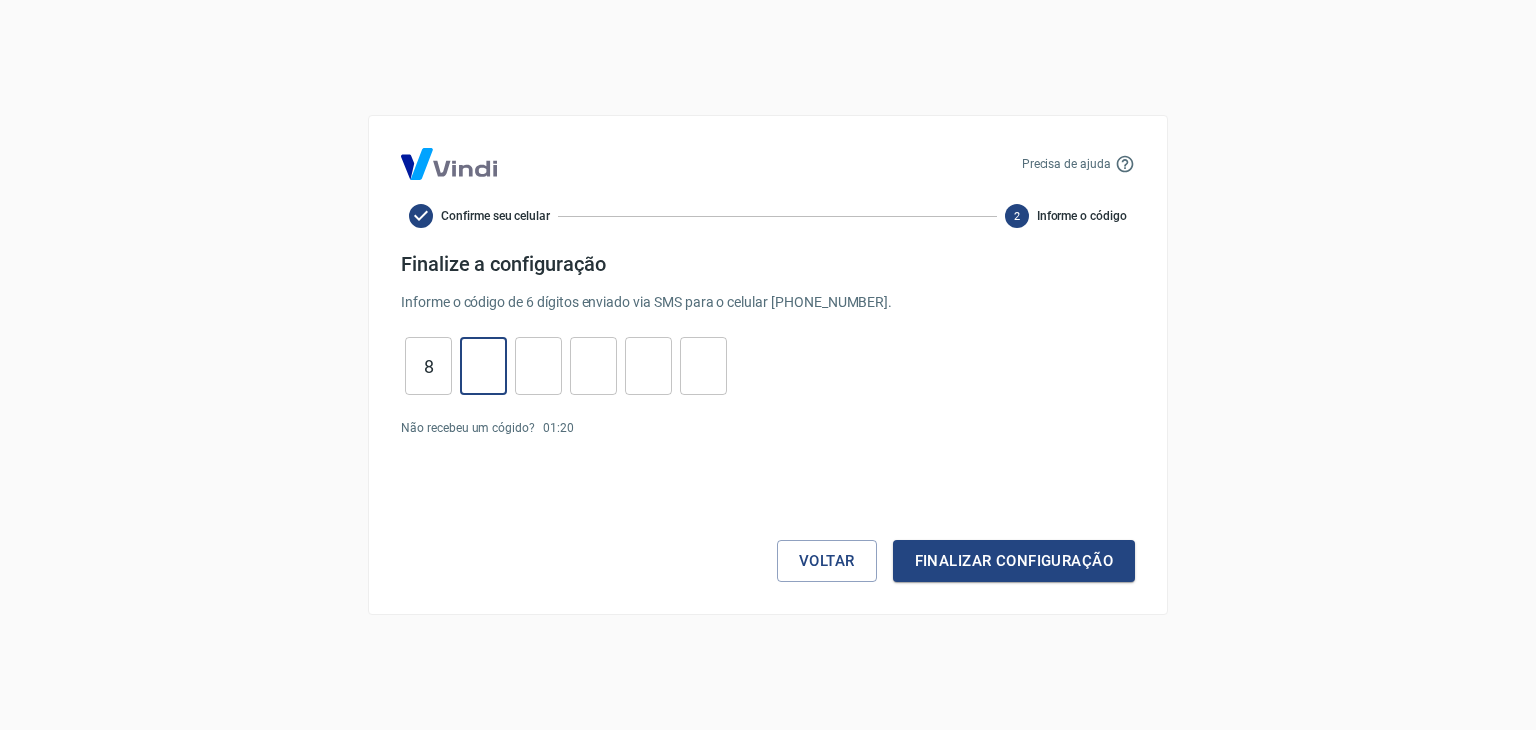 type on "4" 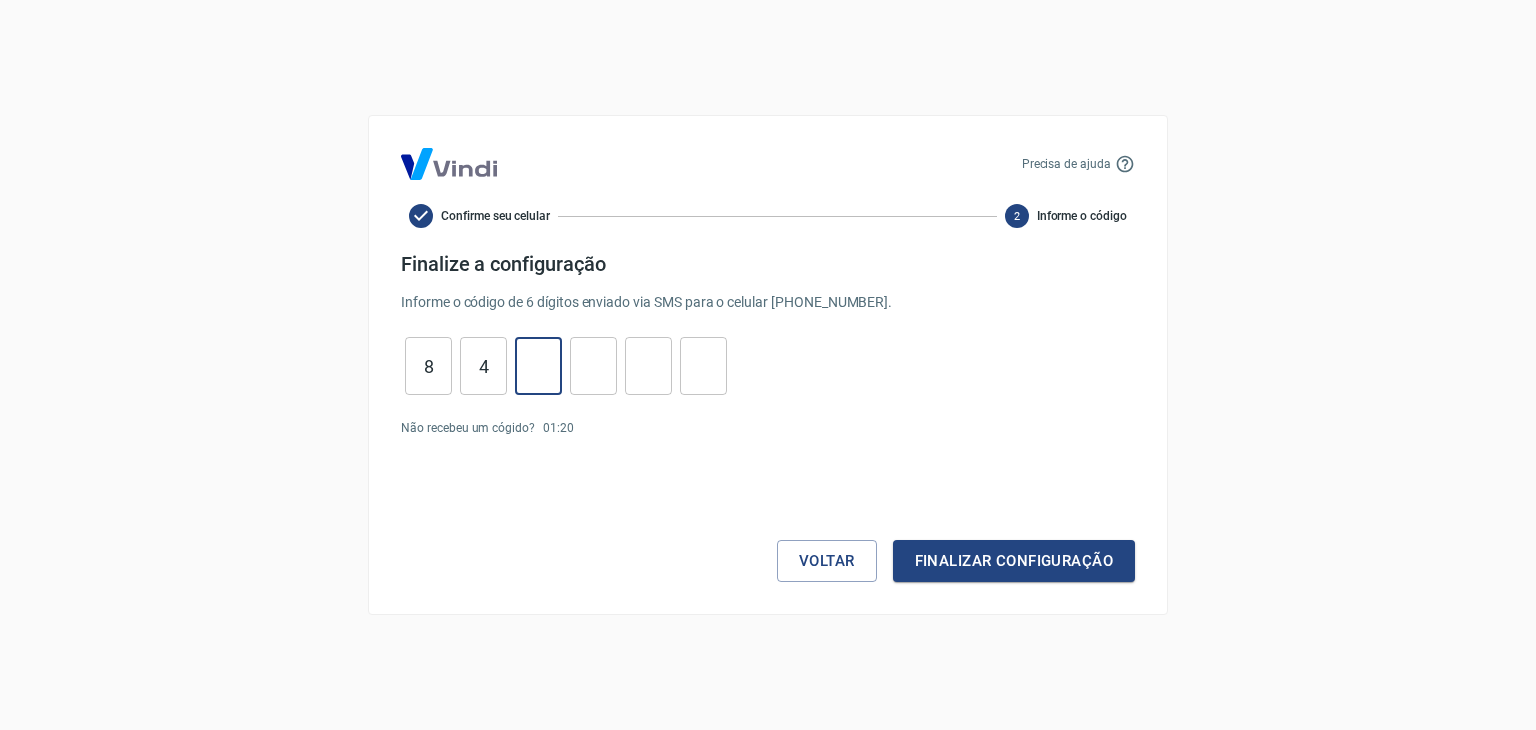 type on "3" 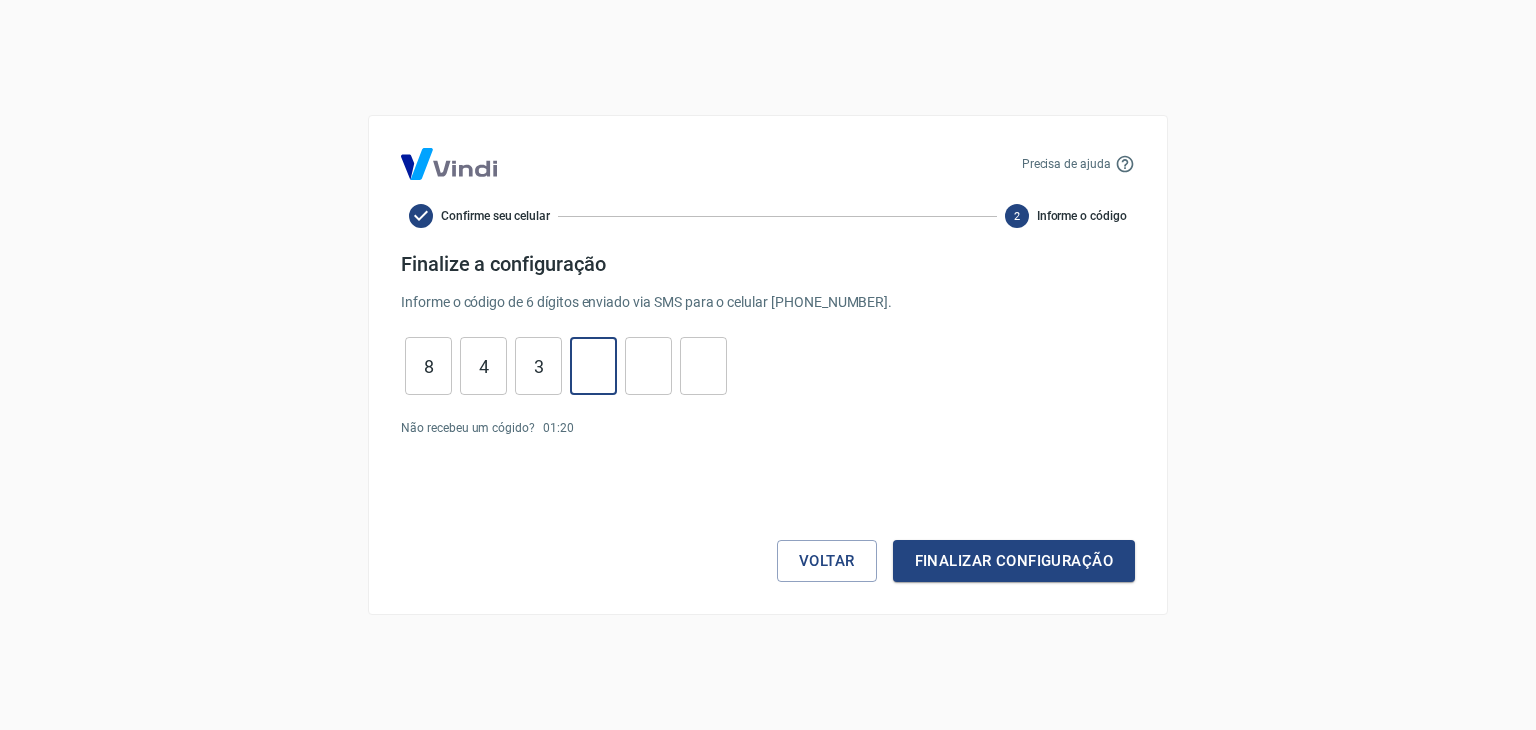 type on "4" 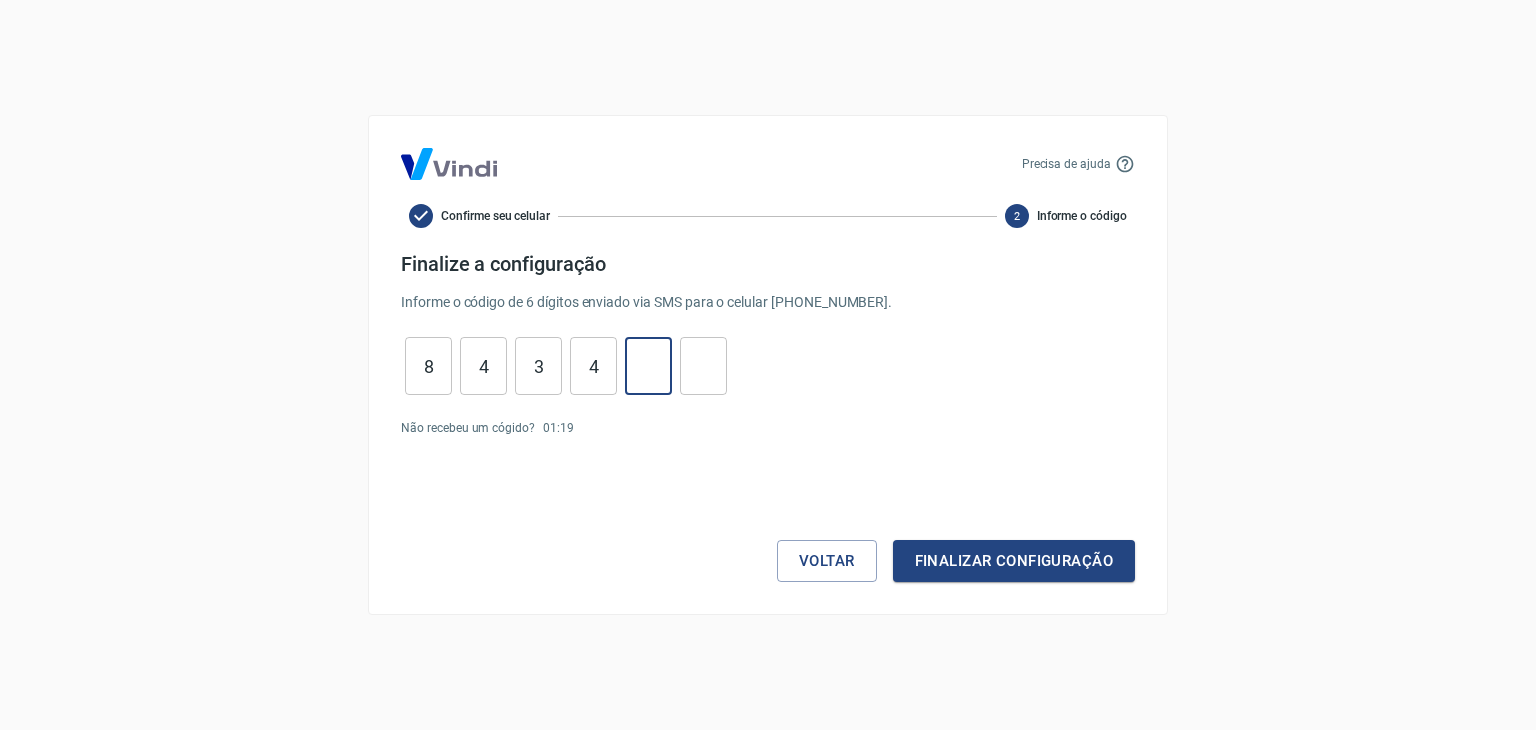 type on "7" 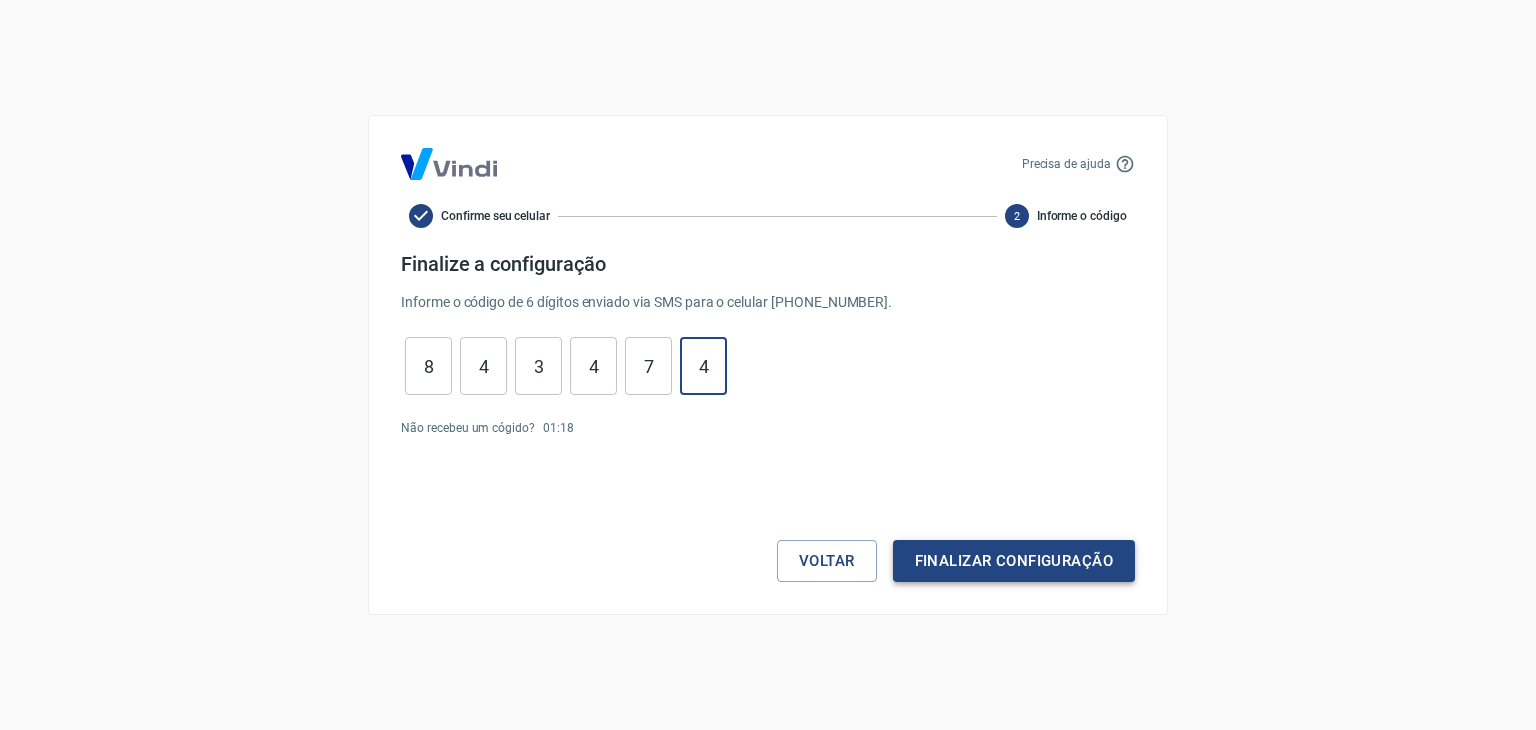 type on "4" 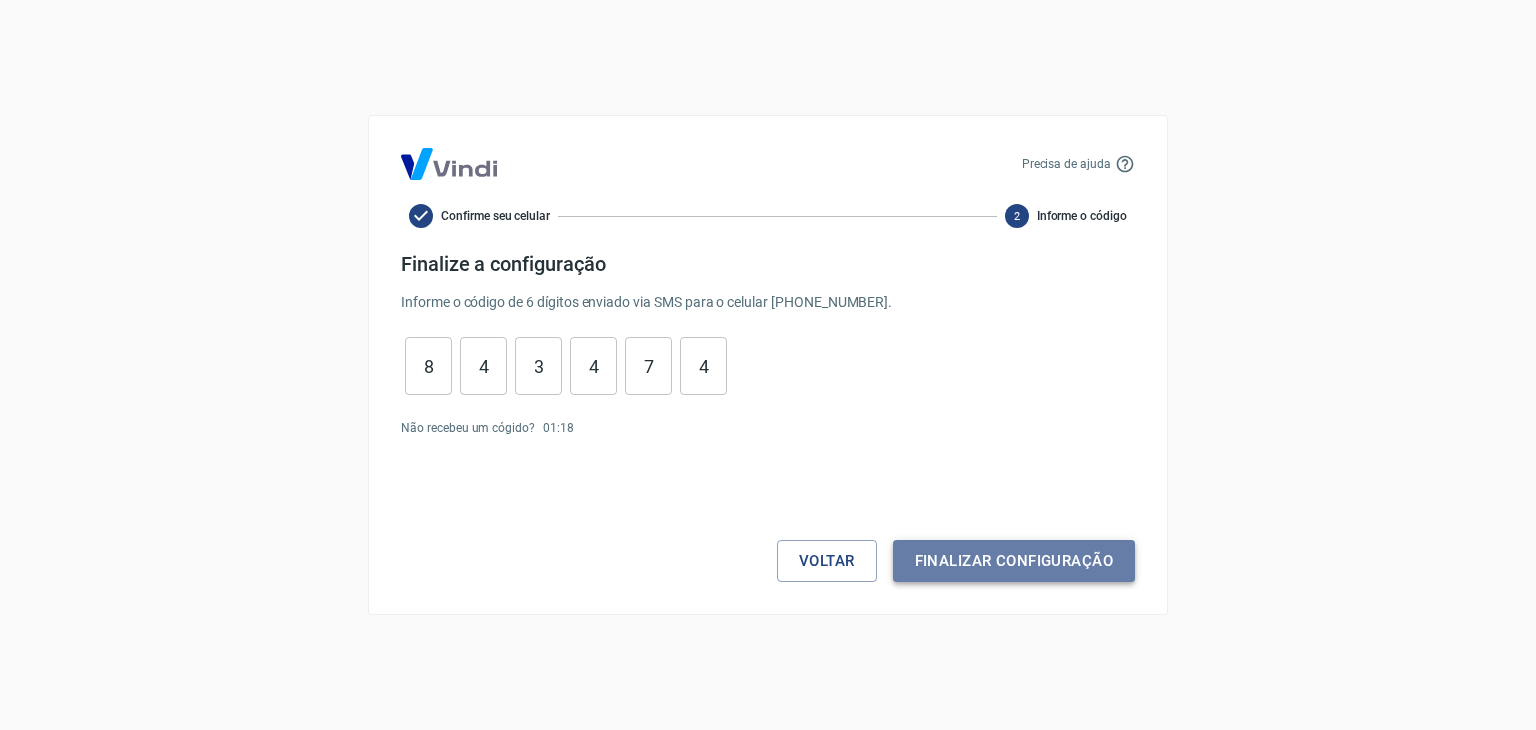 click on "Finalizar configuração" at bounding box center [1014, 561] 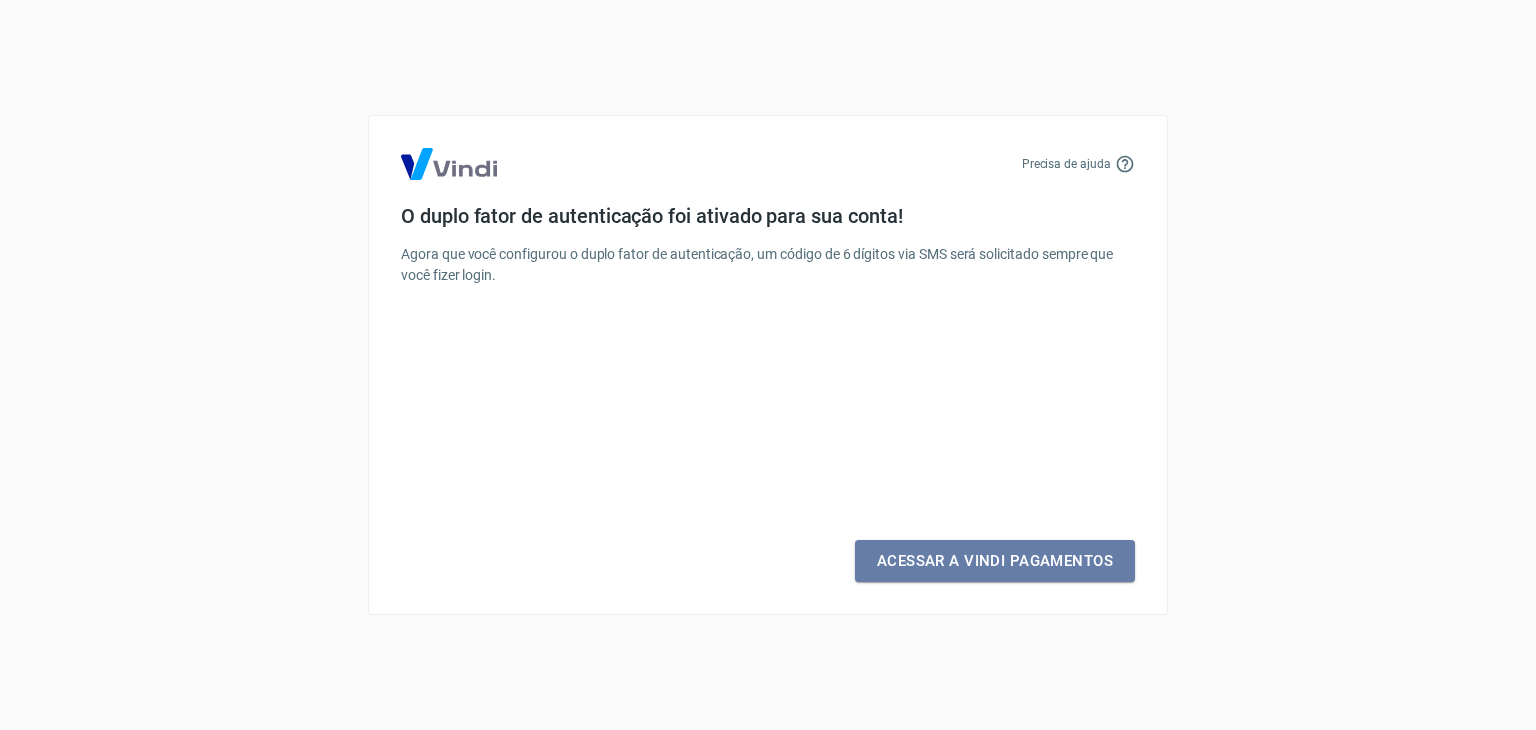click on "Acessar a Vindi Pagamentos" at bounding box center [995, 561] 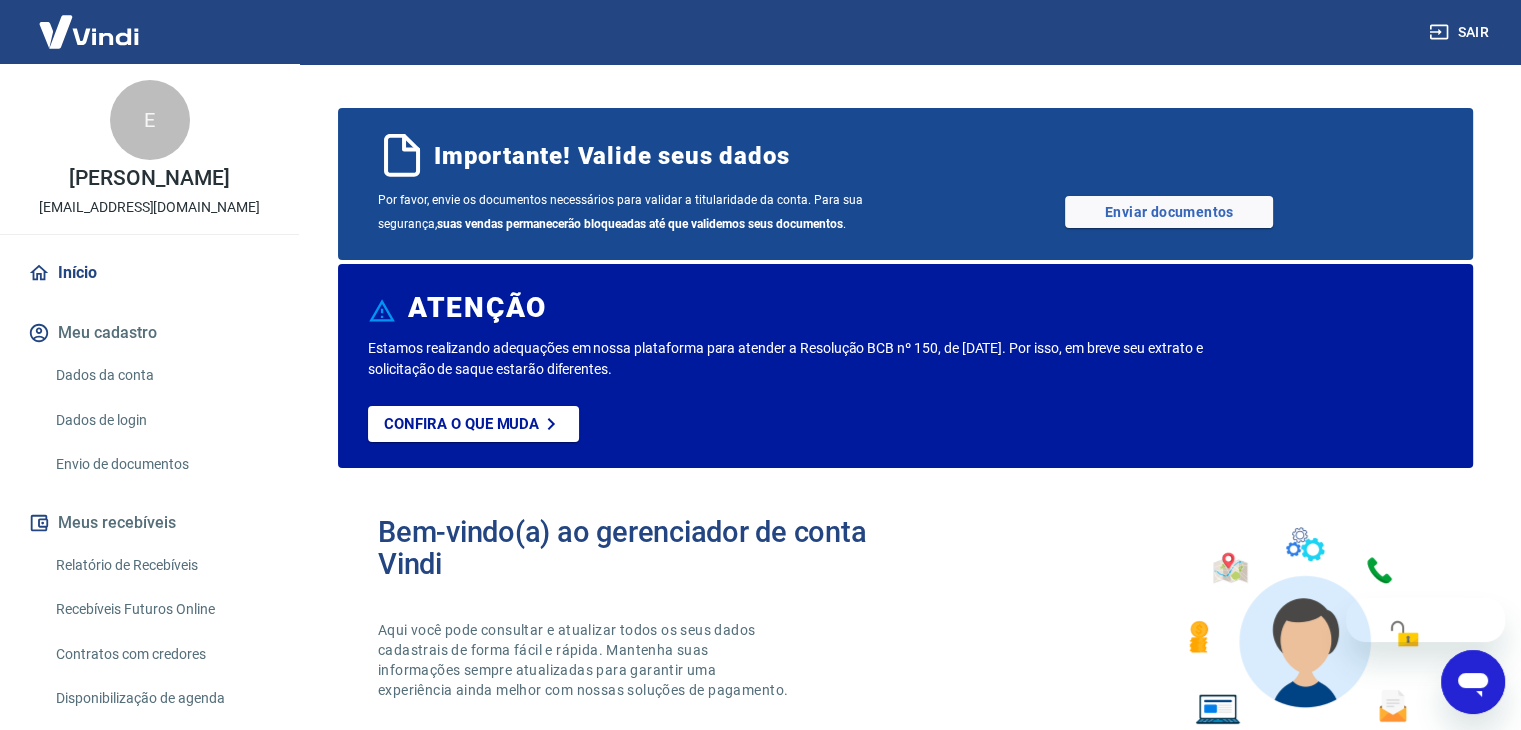 scroll, scrollTop: 0, scrollLeft: 0, axis: both 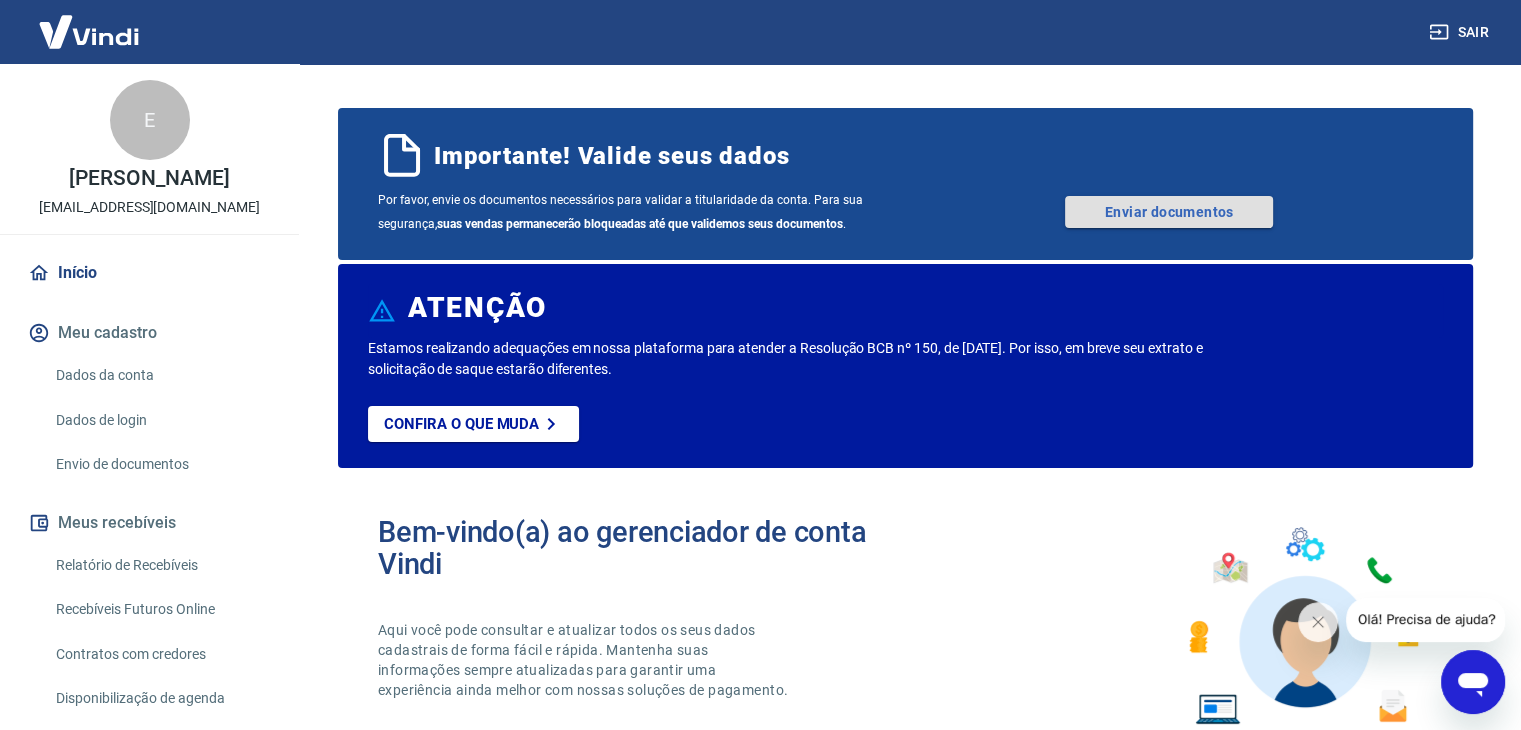 click on "Enviar documentos" at bounding box center (1169, 212) 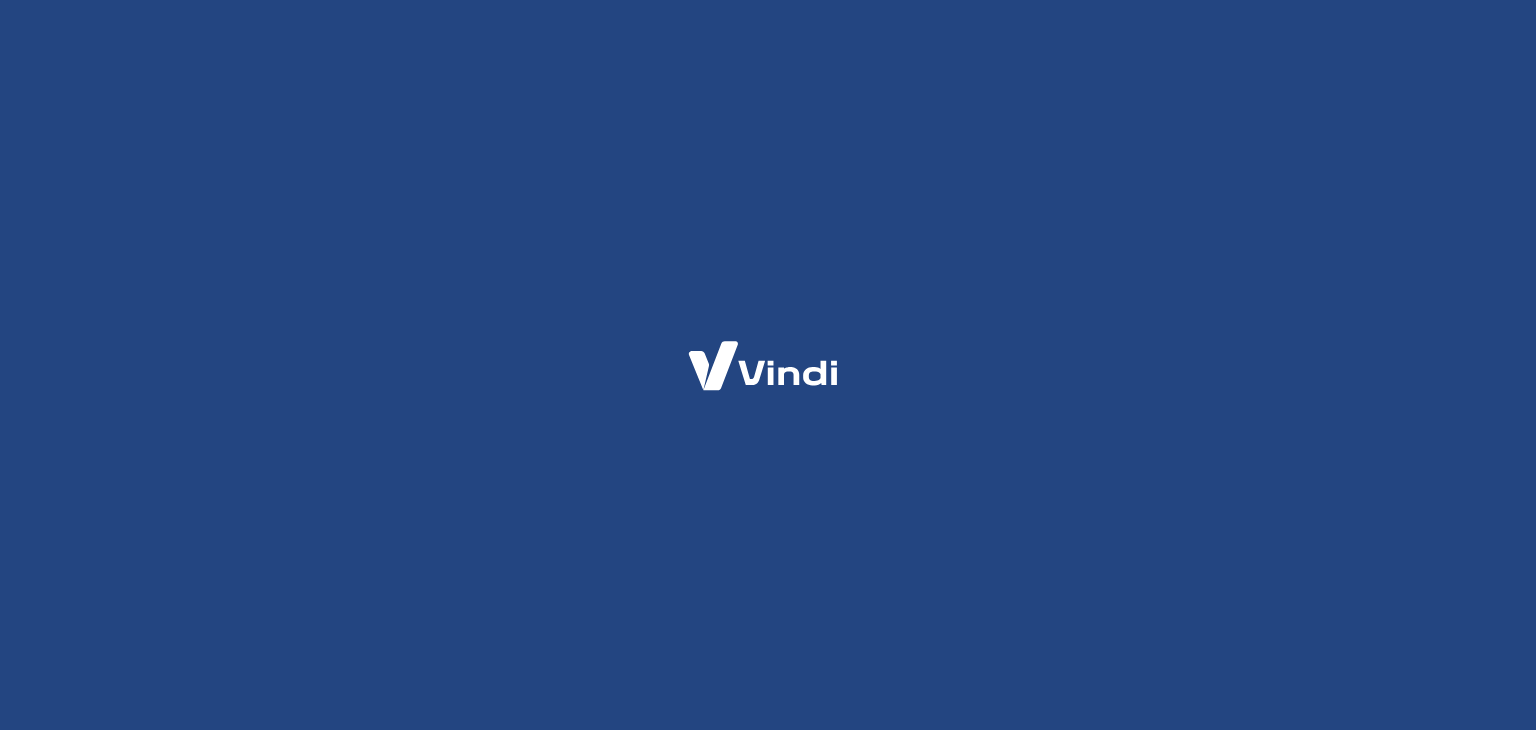 scroll, scrollTop: 0, scrollLeft: 0, axis: both 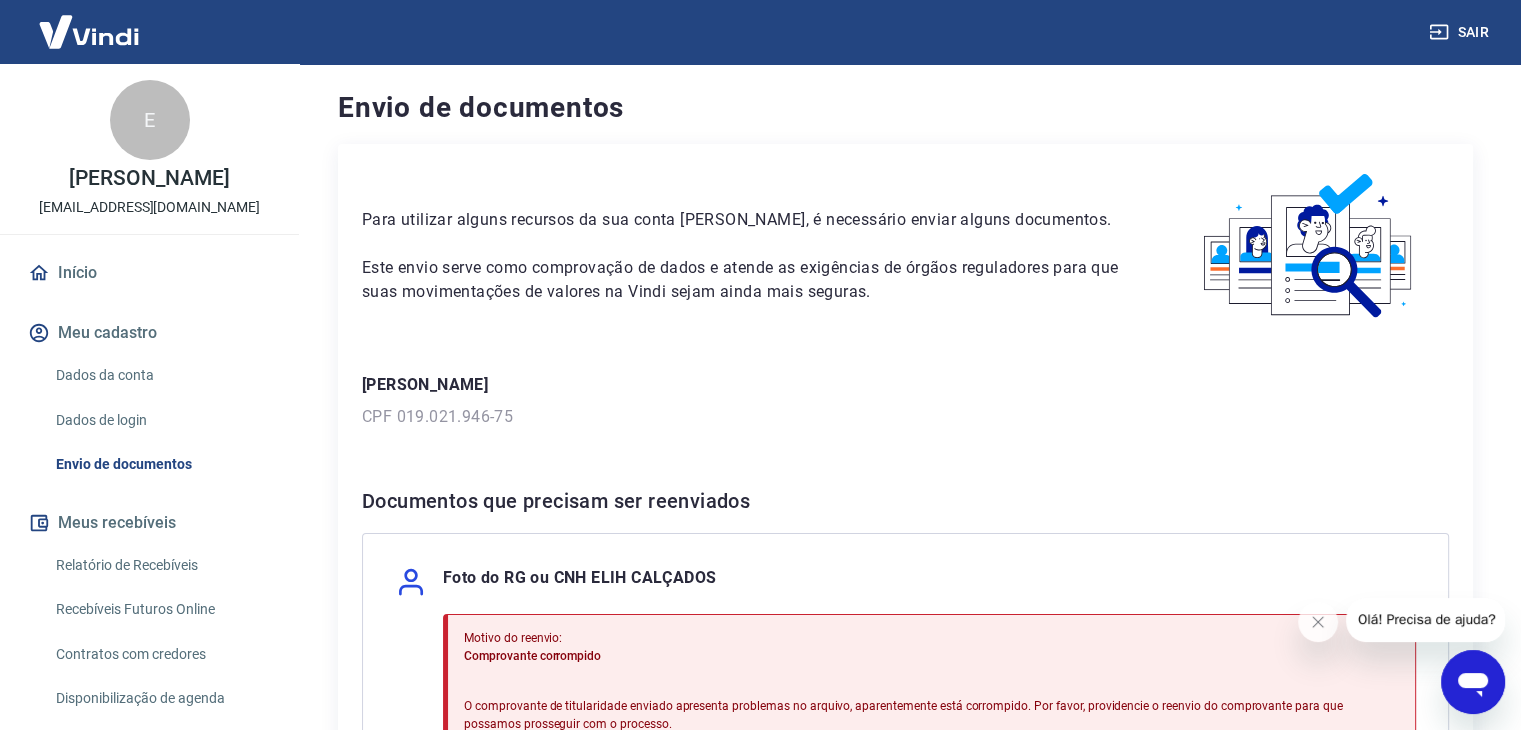 click on "Para utilizar alguns recursos da sua conta Vindi, é necessário enviar alguns documentos. Este envio serve como comprovação de dados e atende as exigências de órgãos reguladores para que suas movimentações de valores na Vindi sejam ainda mais seguras. ELIH CALÇADOS CPF 019.021.946-75 Documentos que precisam ser reenviados Foto do RG ou CNH ELIH CALÇADOS Motivo do reenvio: Comprovante corrompido O comprovante de titularidade enviado apresenta problemas no arquivo, aparentemente está corrompido. Por favor, providencie o reenvio do comprovante para que possamos prosseguir com o processo. Para esta verificação, é necessário enviar uma foto aproximada do seu RG ou CNH. Enviar Os recursos da conta Vindi estarão disponíveis para utilização após todos os documentos serem enviados e verificados." at bounding box center (905, 550) 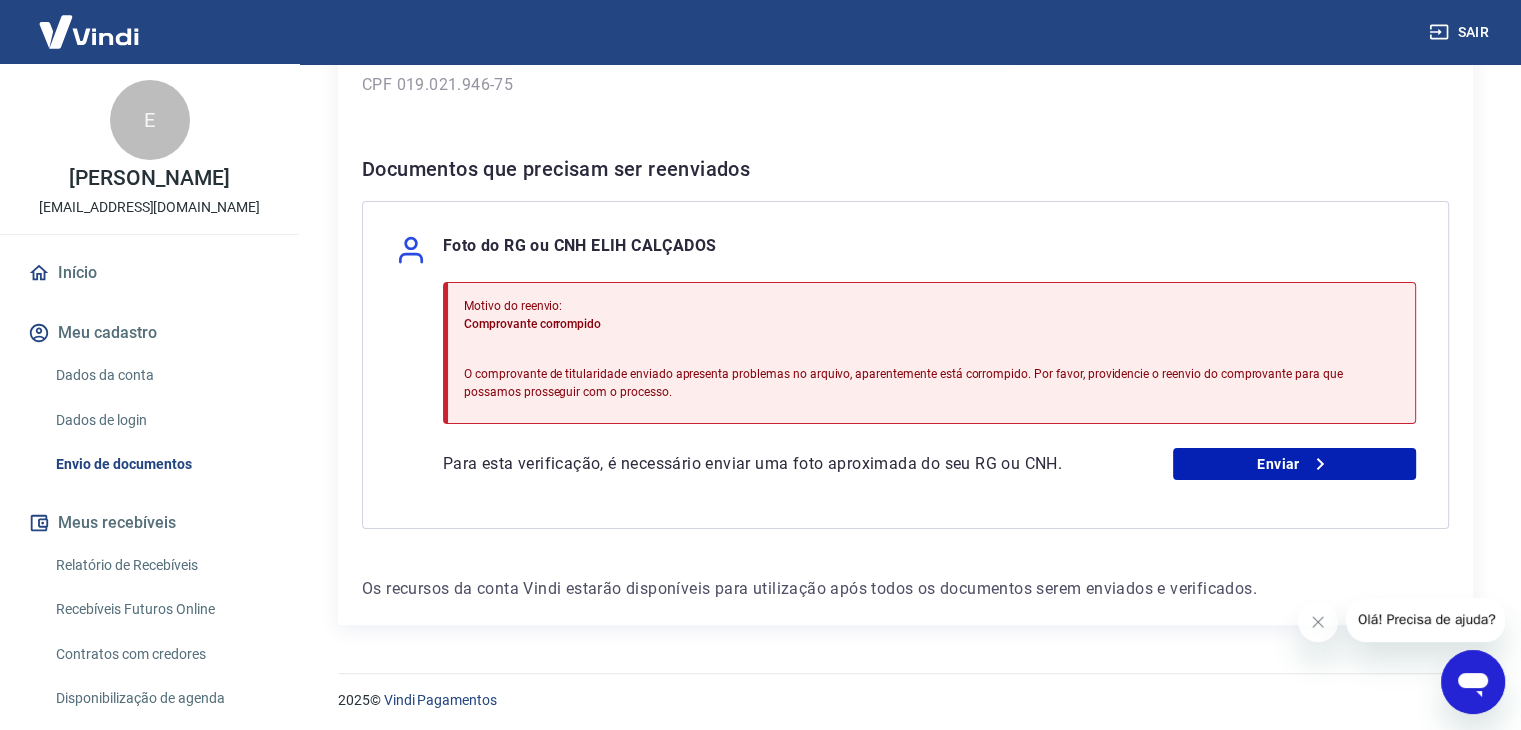 scroll, scrollTop: 336, scrollLeft: 0, axis: vertical 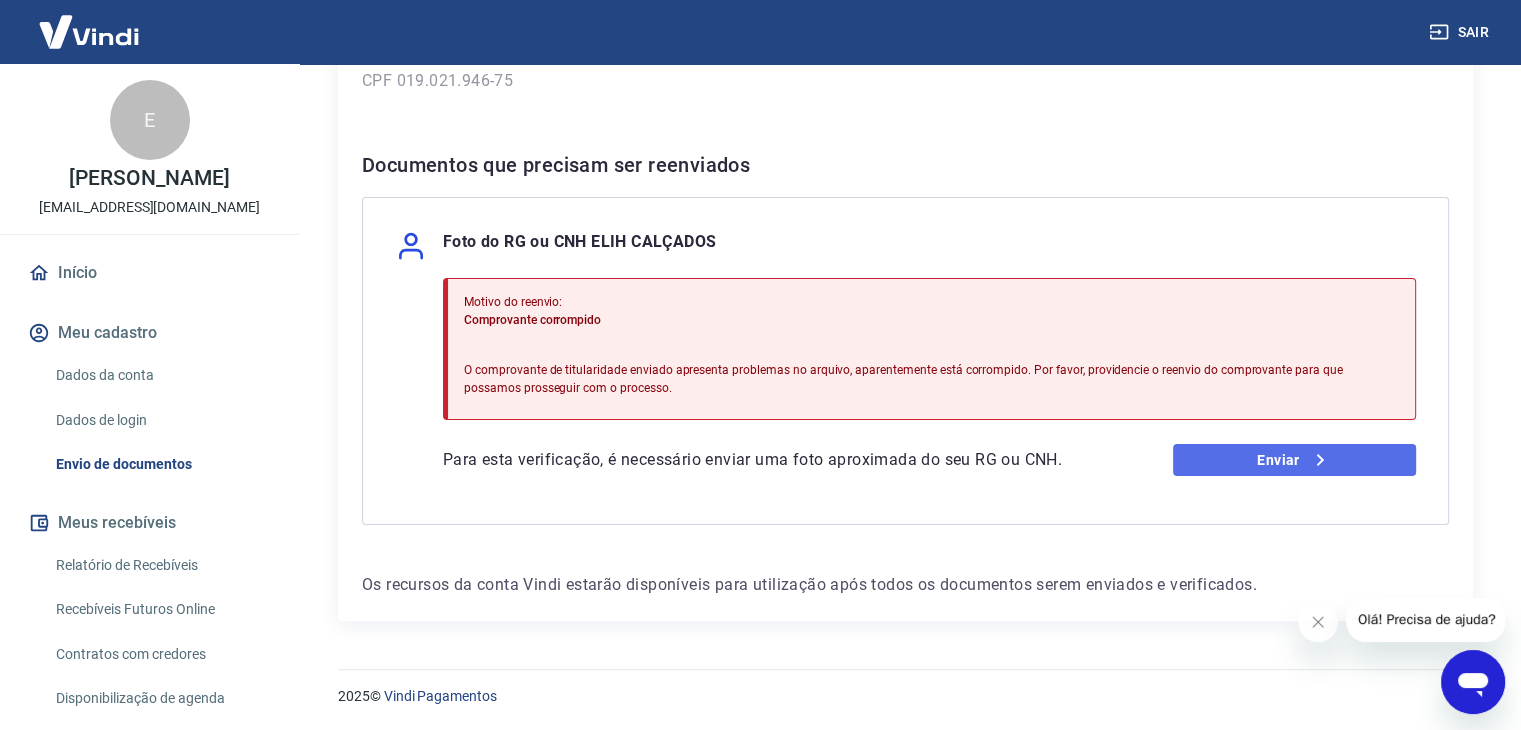 click 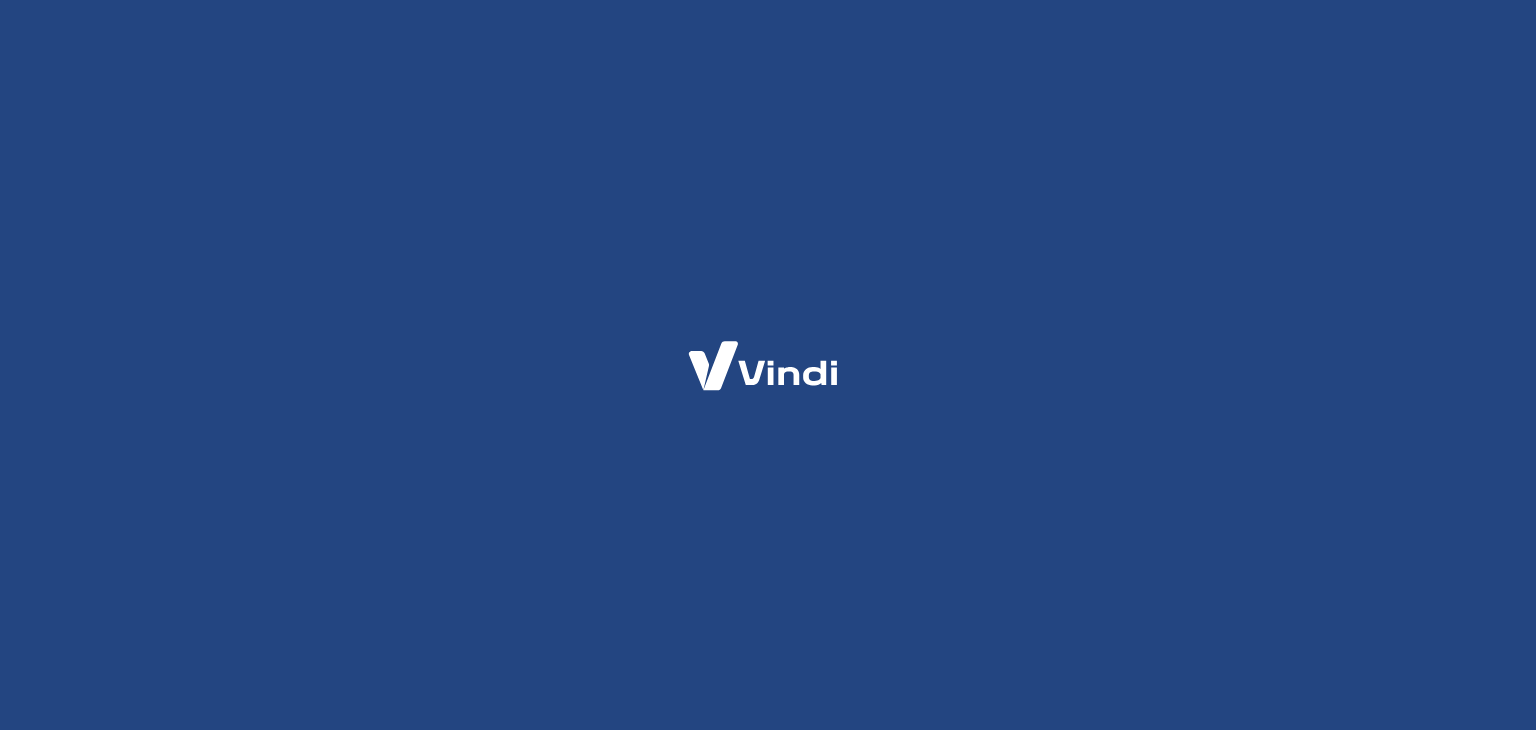 scroll, scrollTop: 0, scrollLeft: 0, axis: both 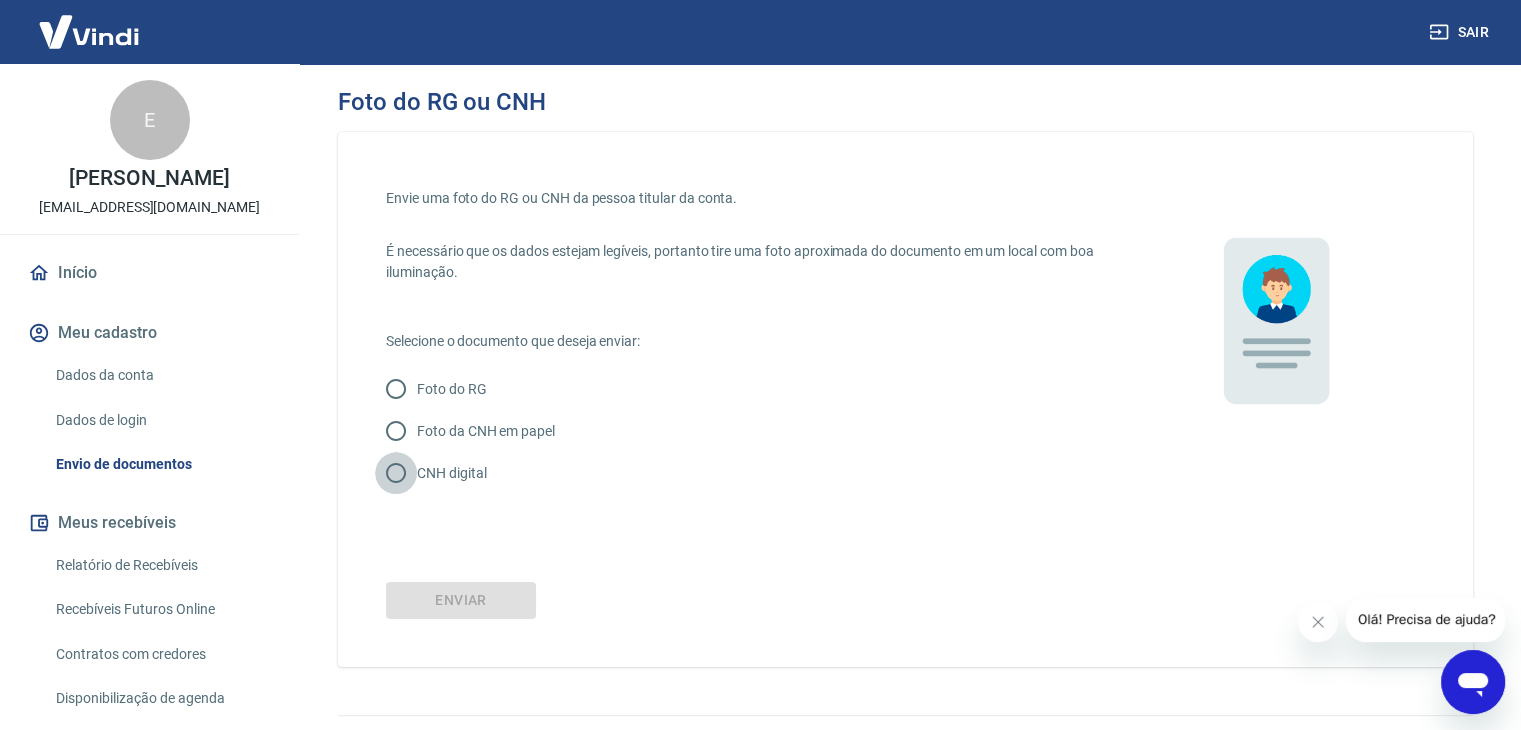 click on "CNH digital" at bounding box center (396, 473) 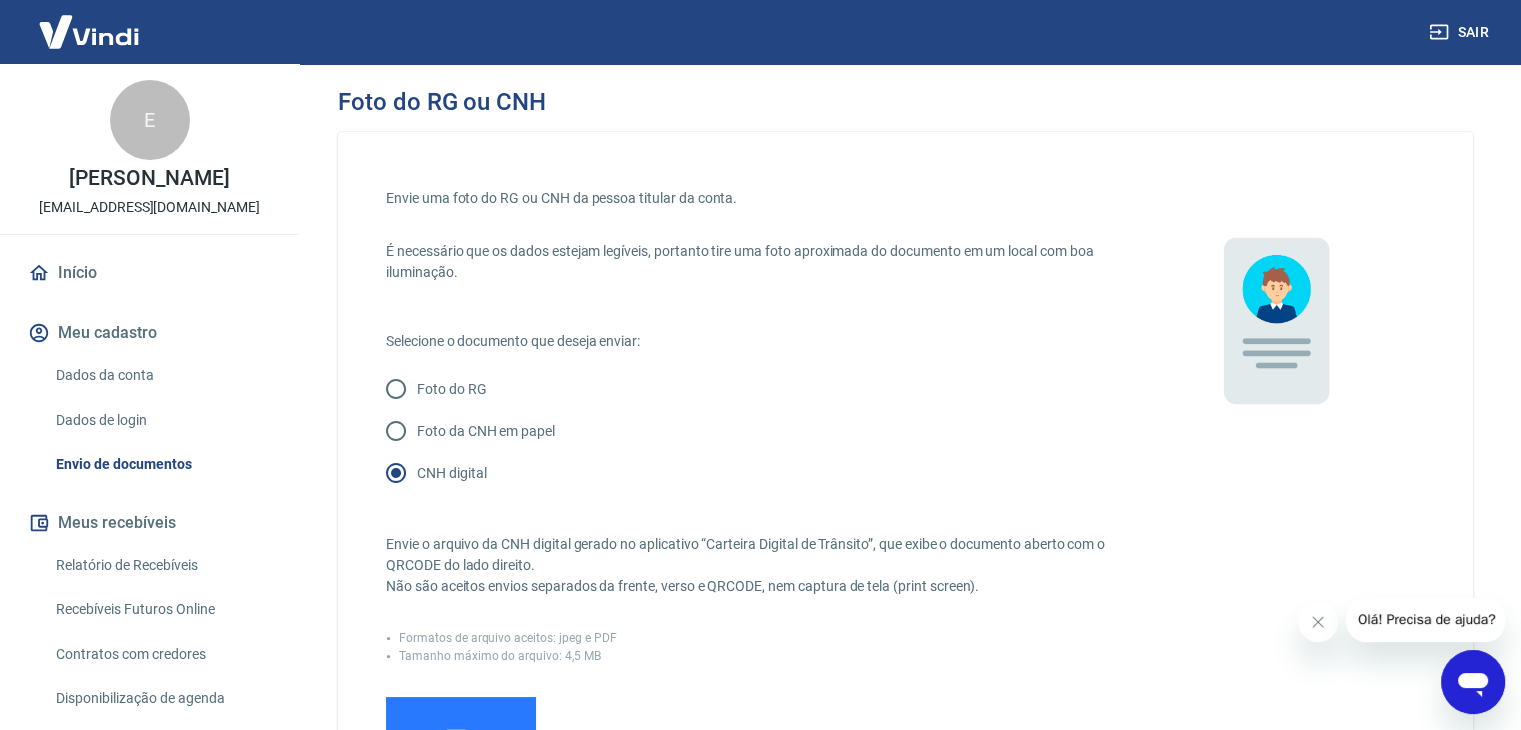 click on "CNH digital" at bounding box center (742, 473) 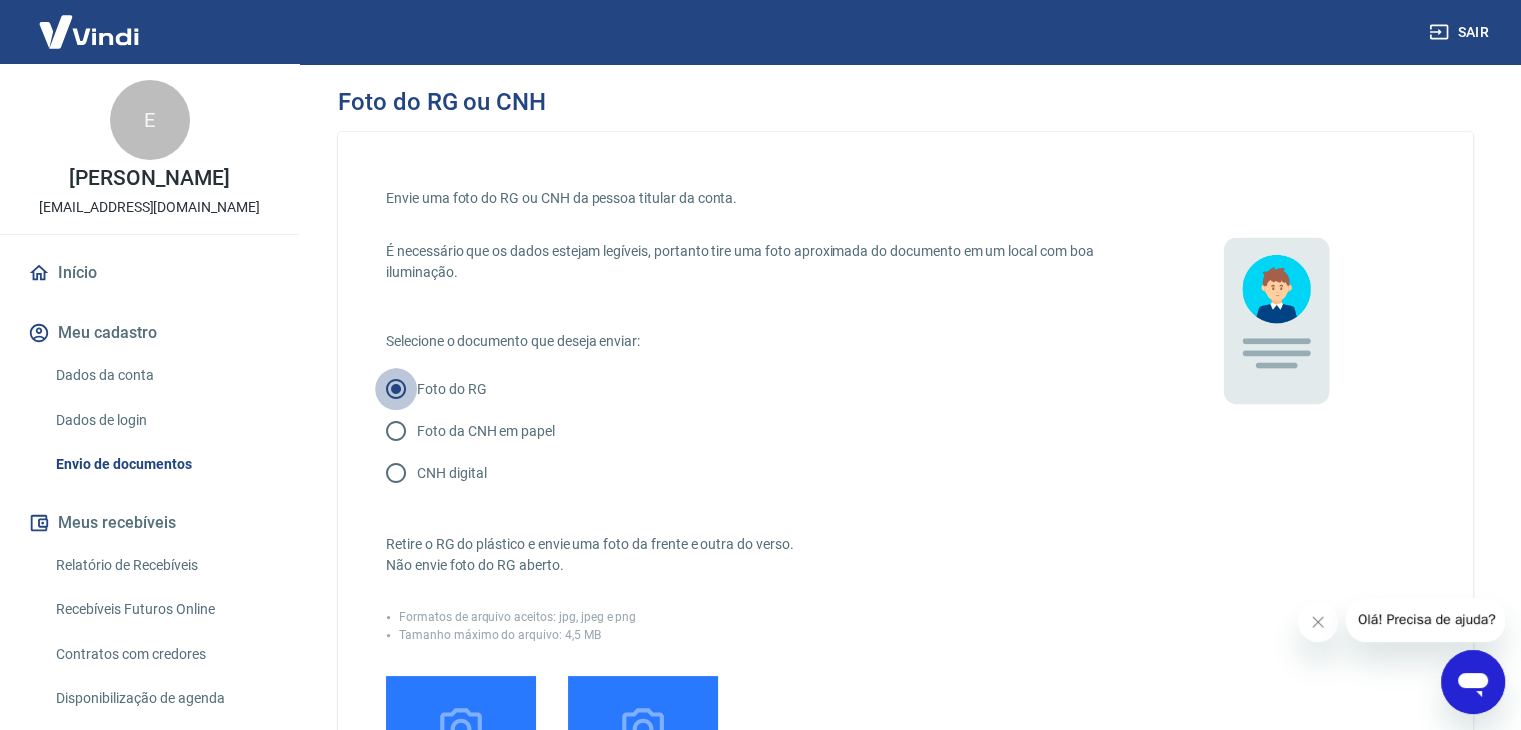 click on "Foto da CNH em papel" at bounding box center [396, 431] 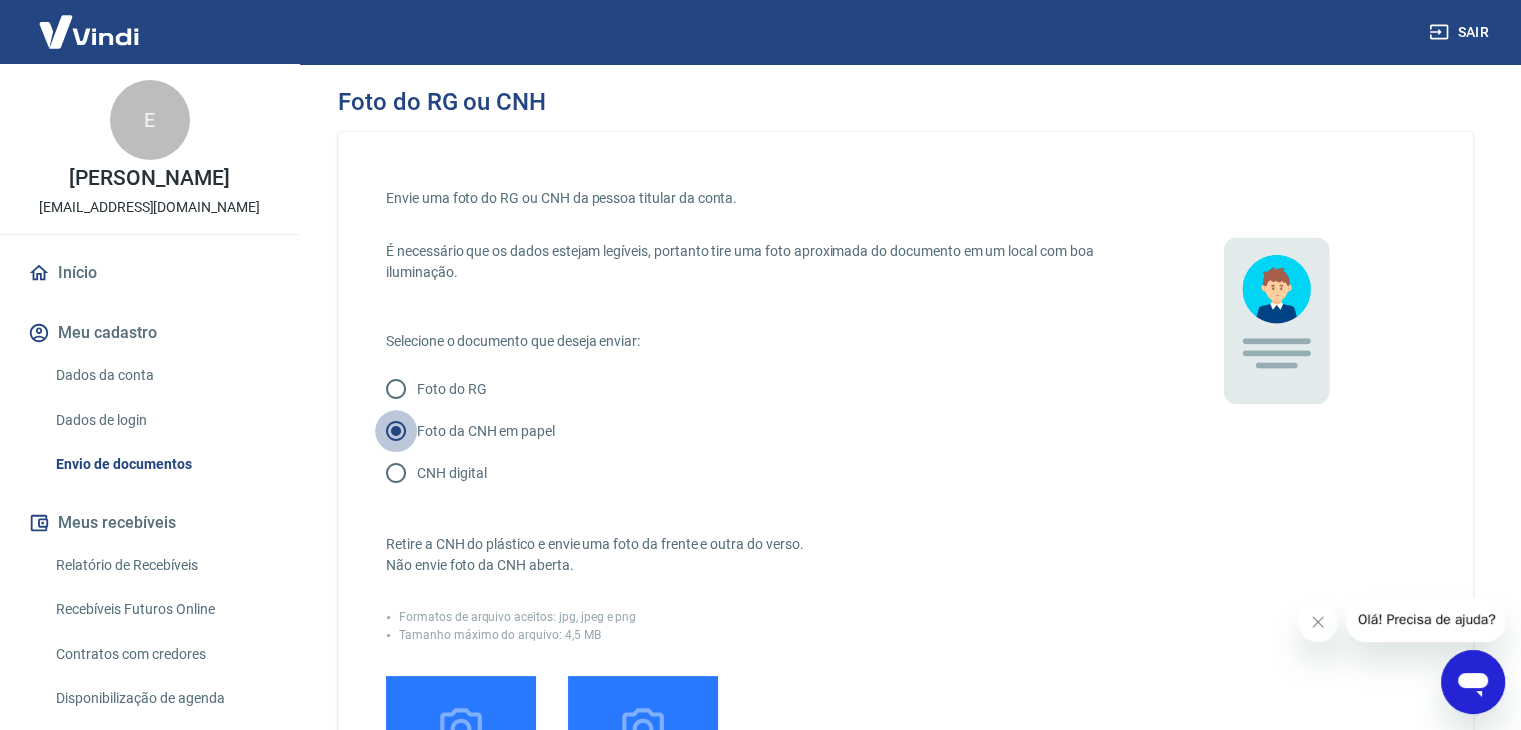 click on "CNH digital" at bounding box center (396, 473) 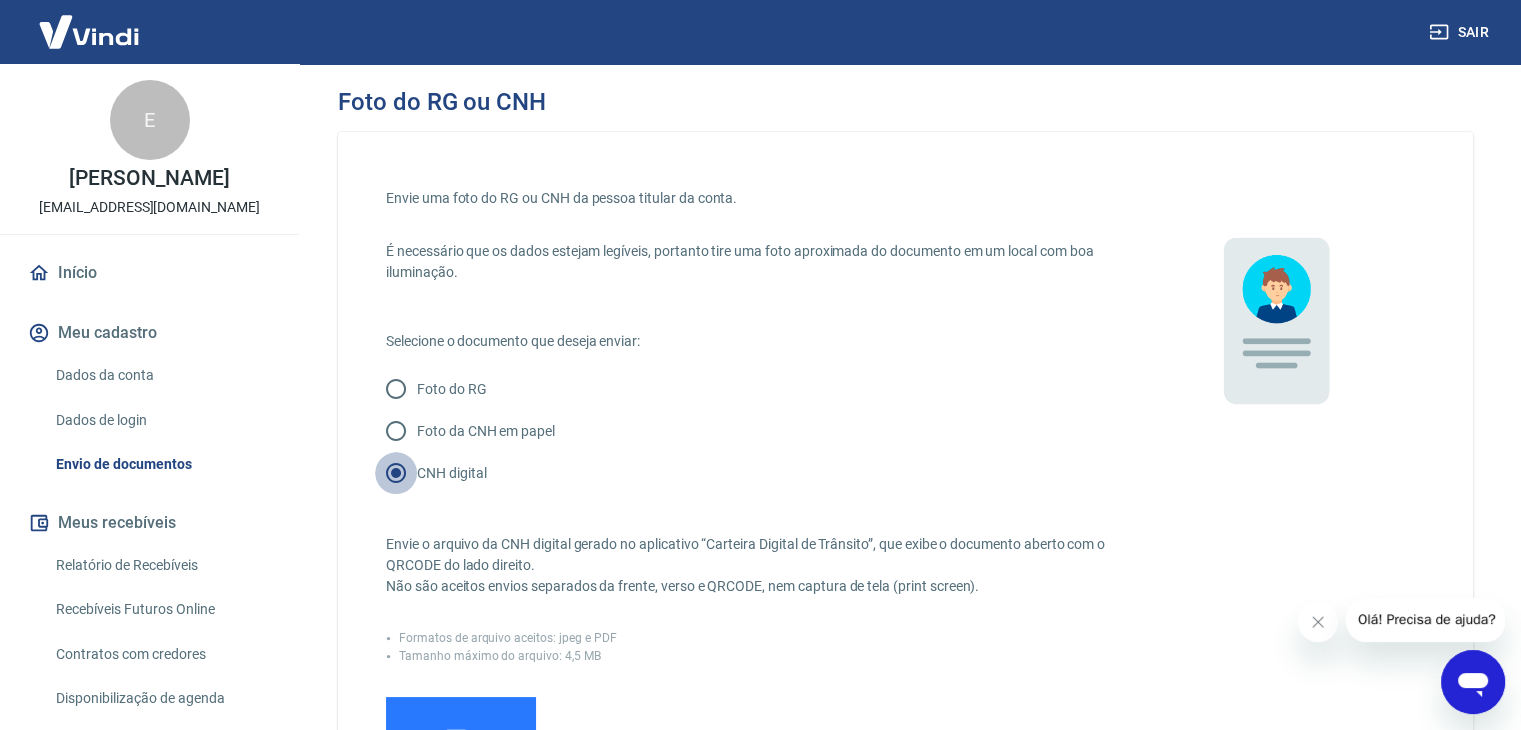 scroll, scrollTop: 400, scrollLeft: 0, axis: vertical 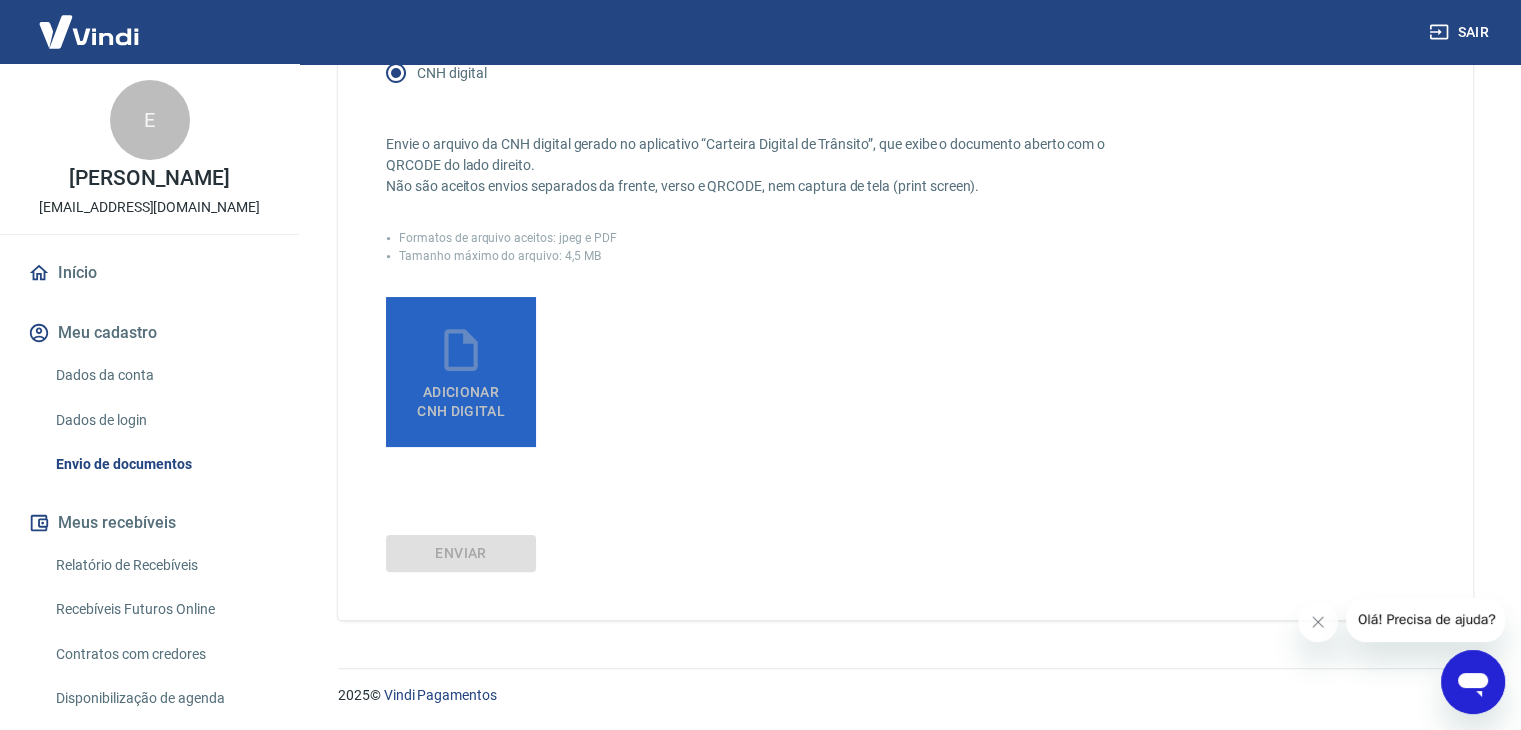 click 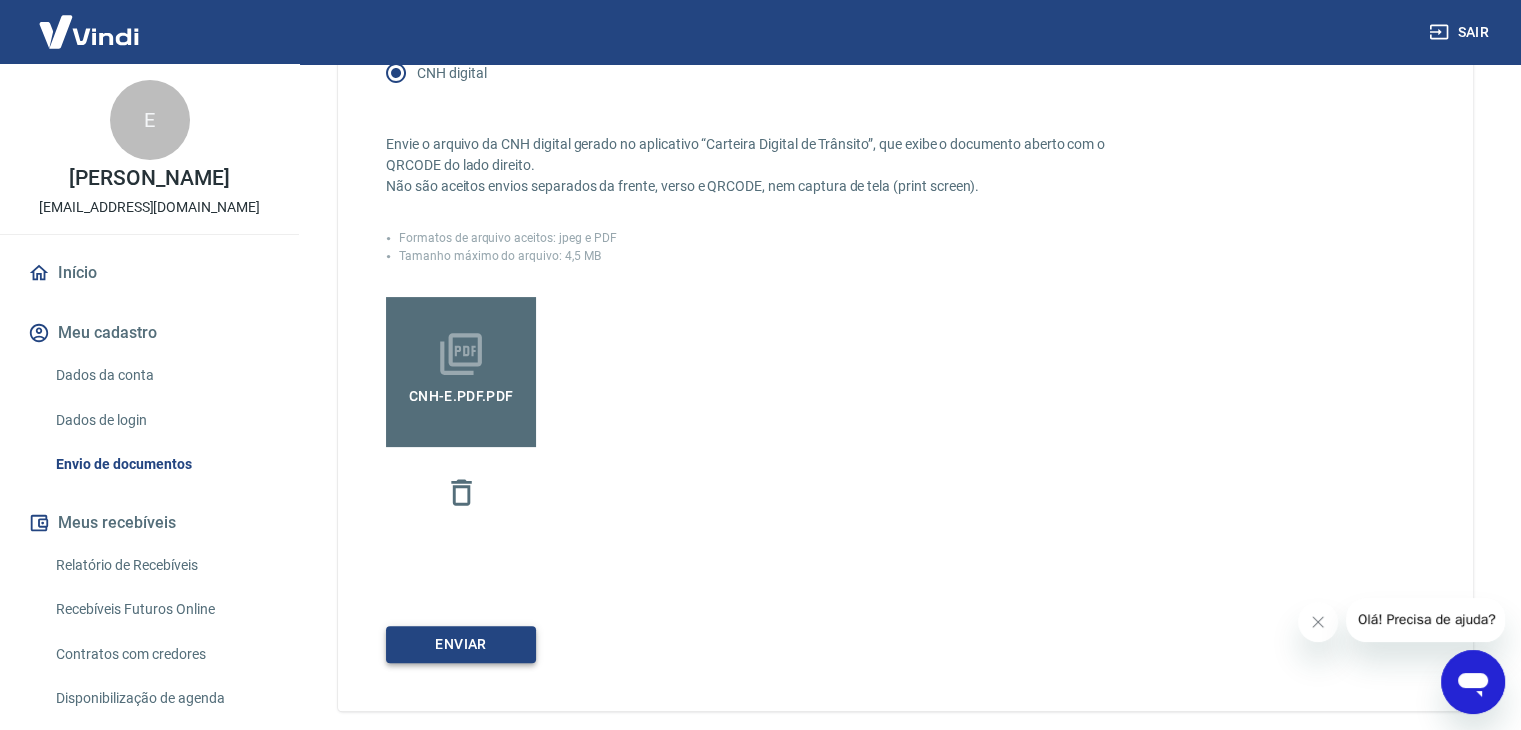 click on "Enviar" at bounding box center (461, 644) 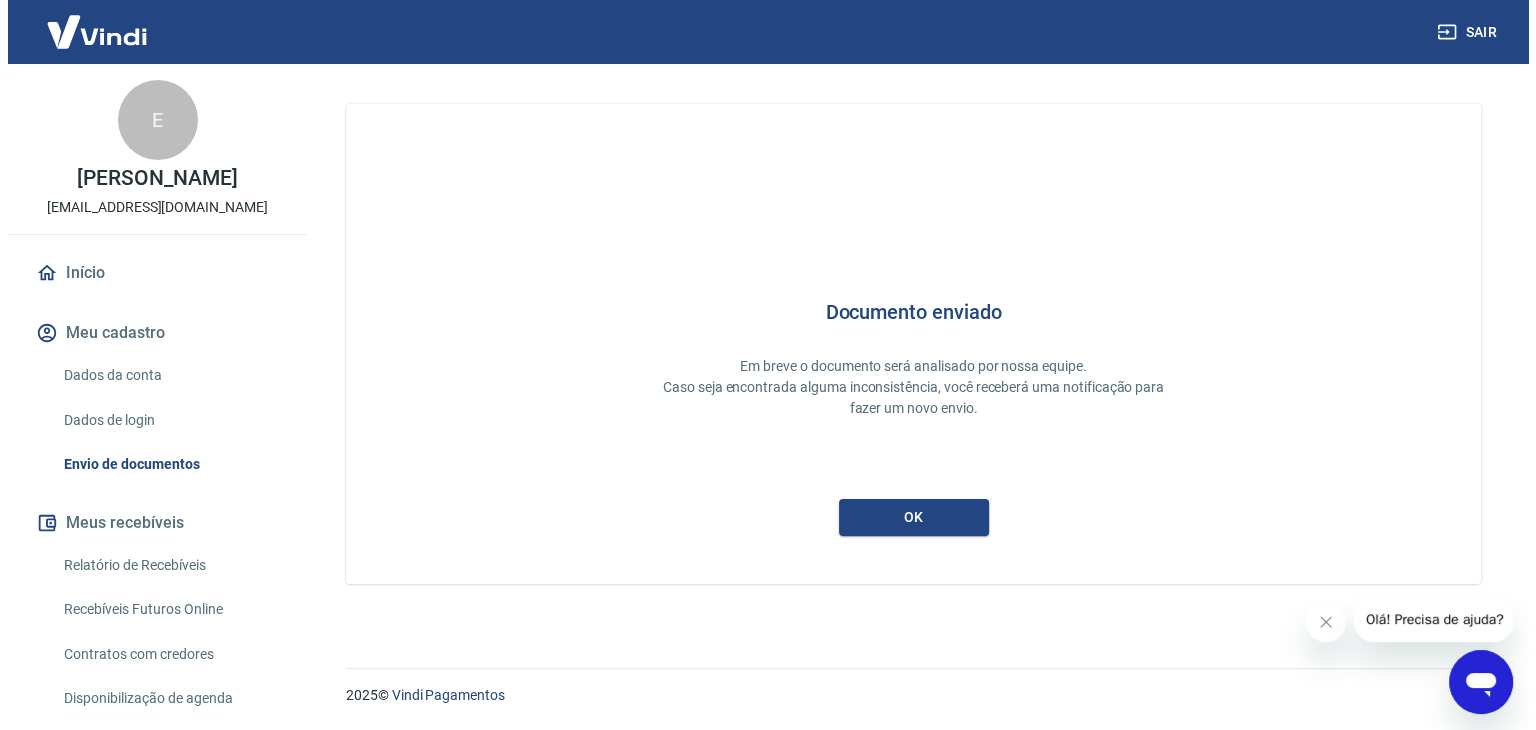 scroll, scrollTop: 0, scrollLeft: 0, axis: both 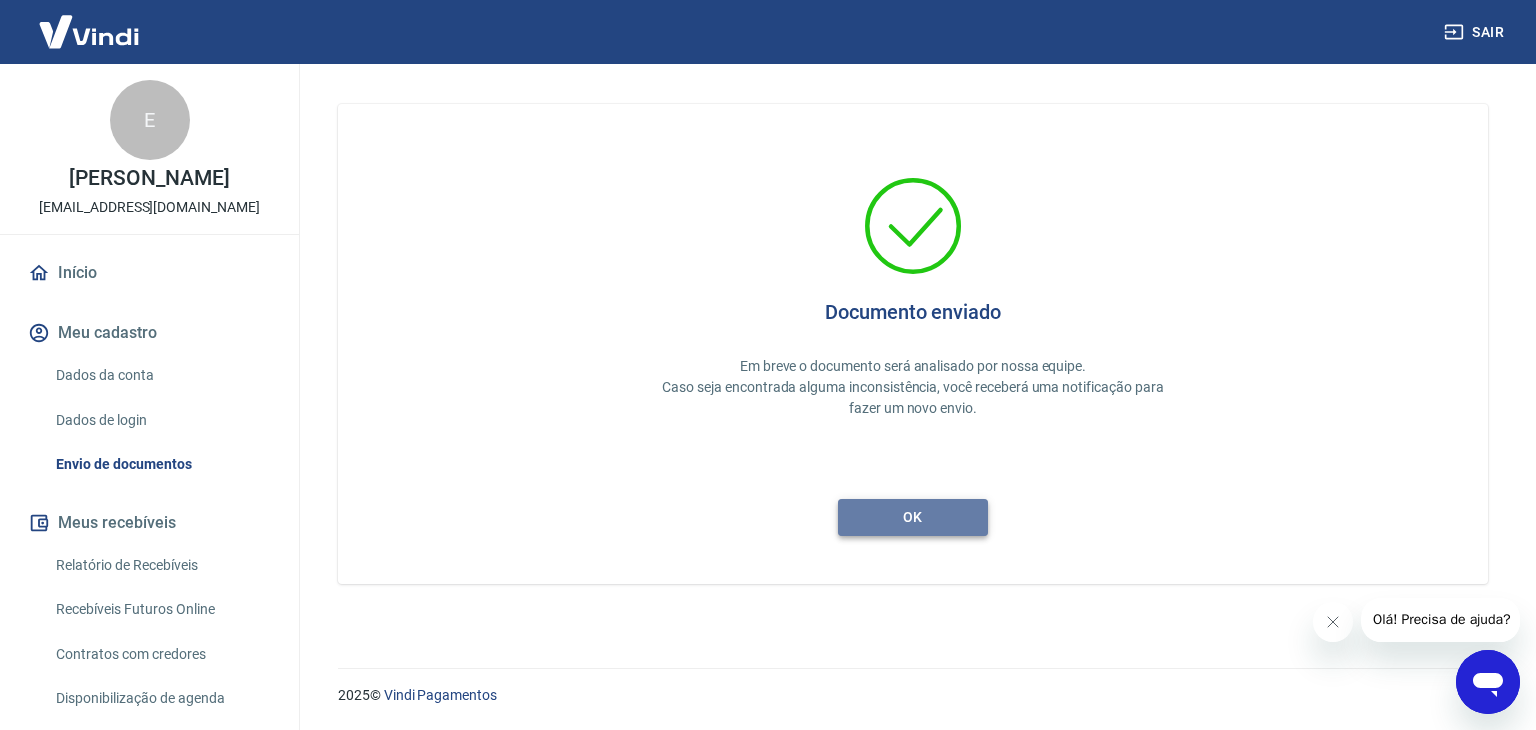 click on "ok" at bounding box center (913, 517) 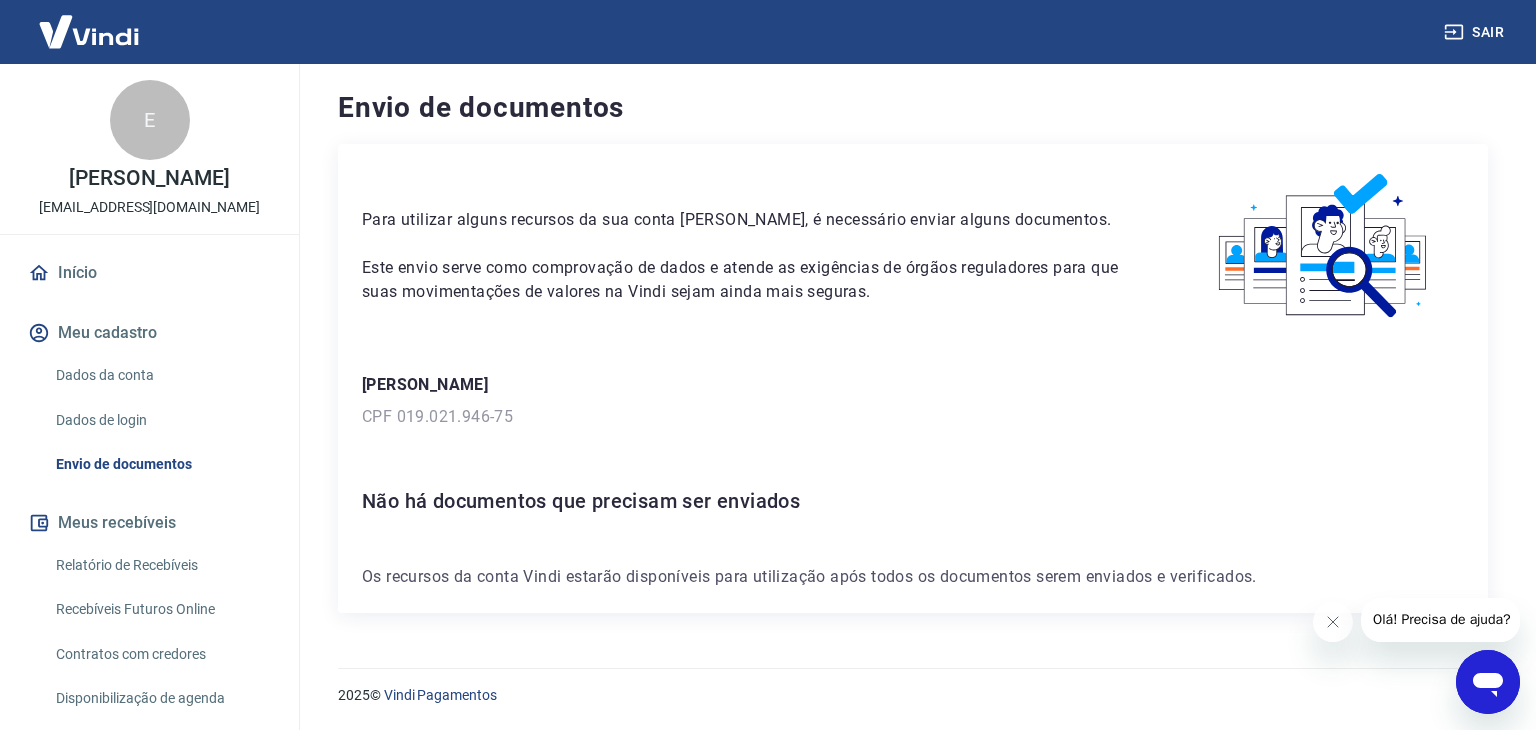 scroll, scrollTop: 108, scrollLeft: 0, axis: vertical 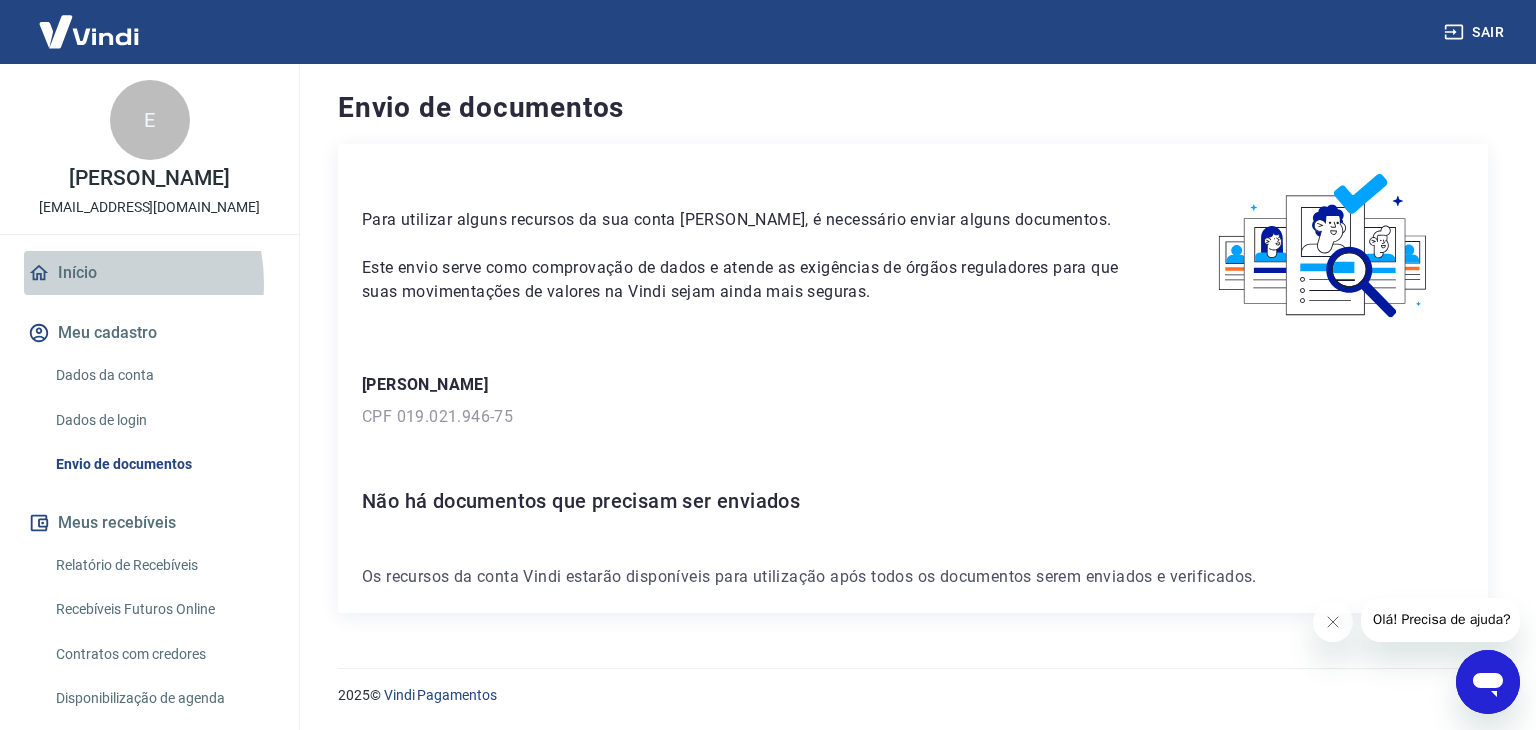click on "Início" at bounding box center [149, 273] 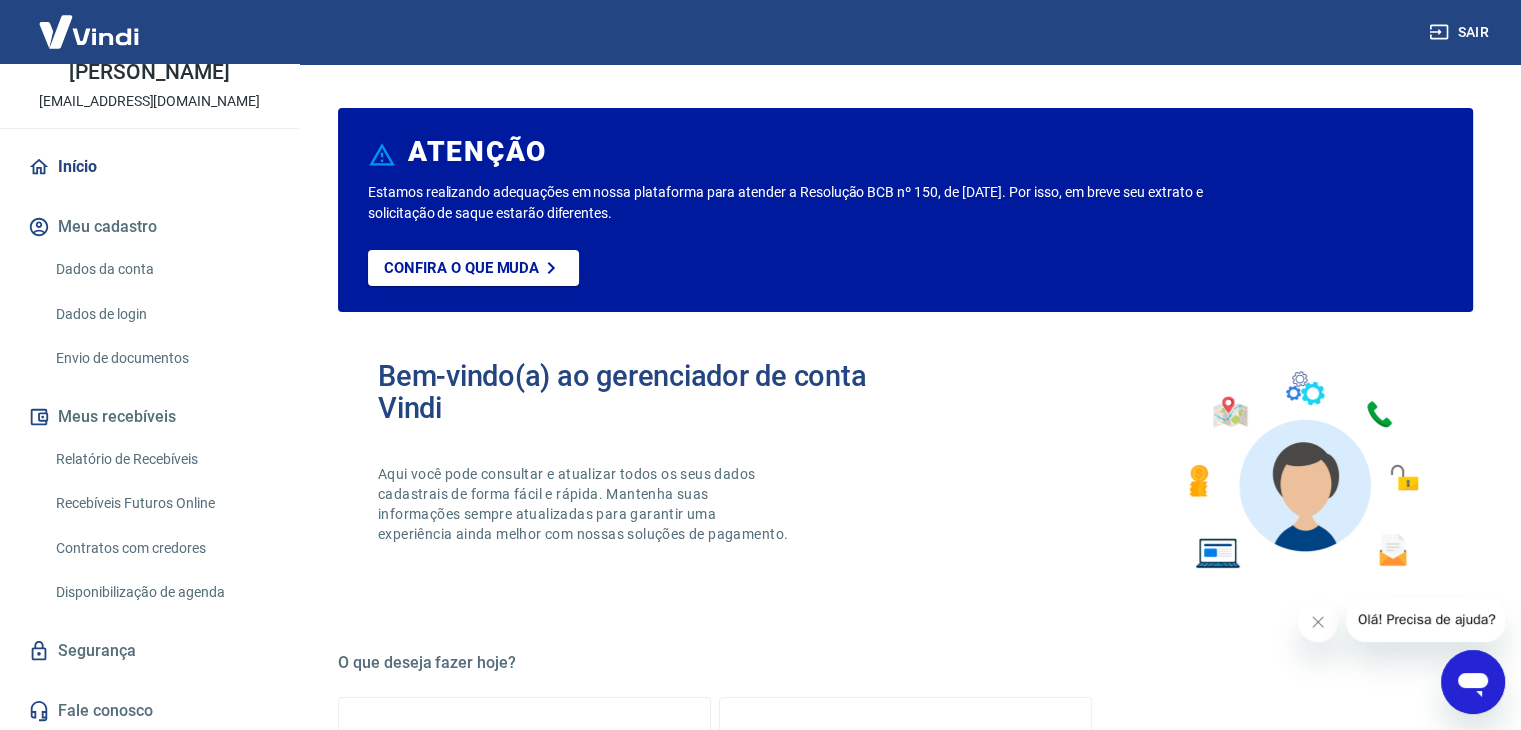 scroll, scrollTop: 108, scrollLeft: 0, axis: vertical 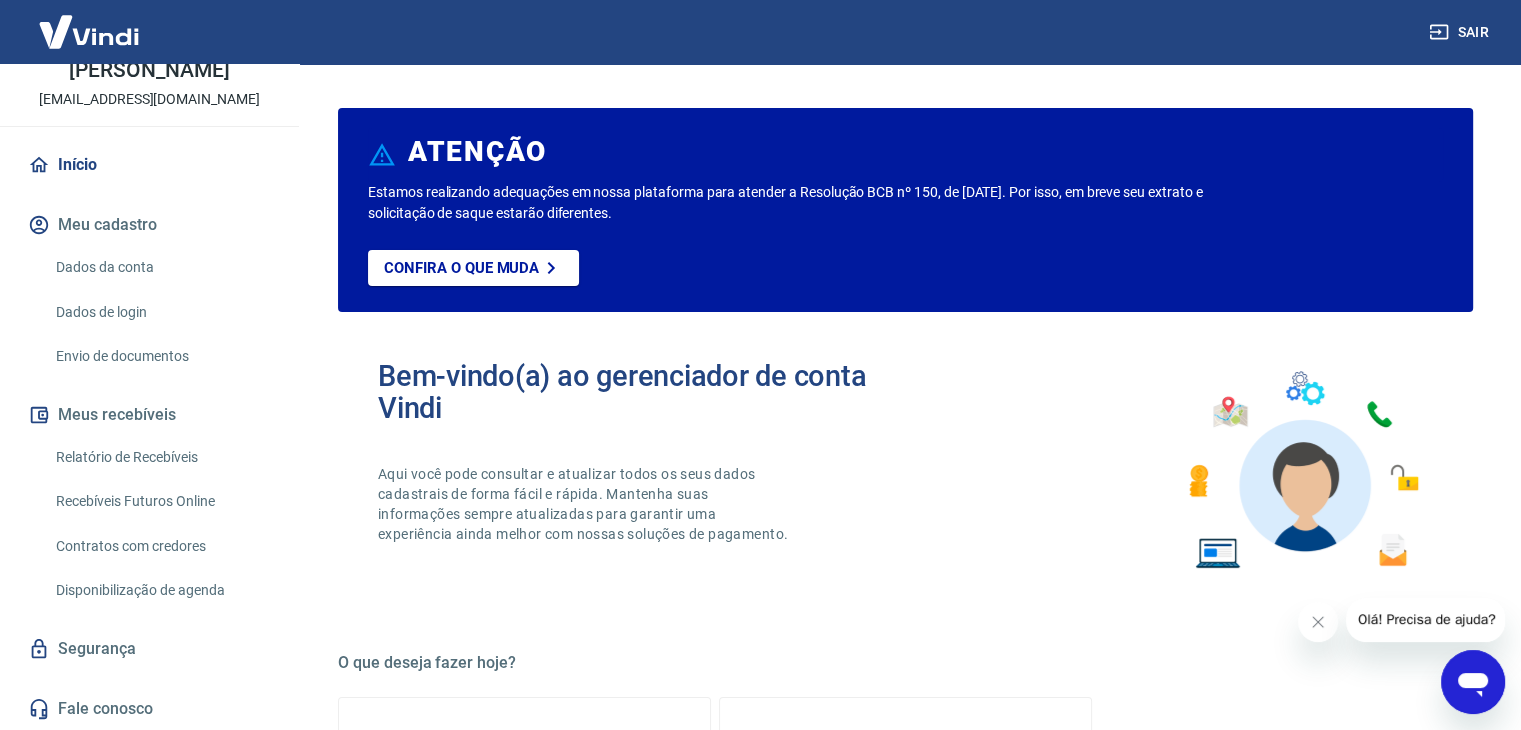click 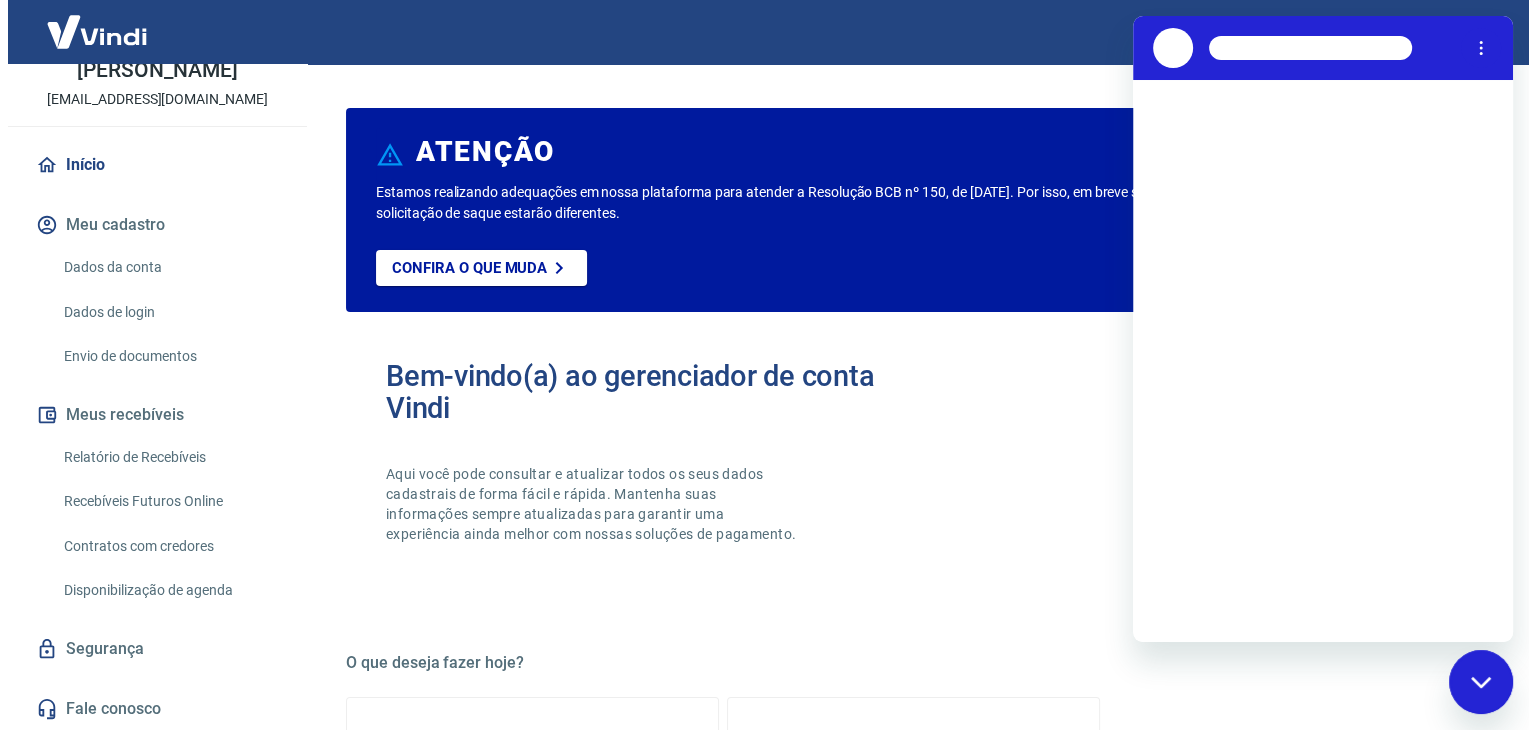 scroll, scrollTop: 0, scrollLeft: 0, axis: both 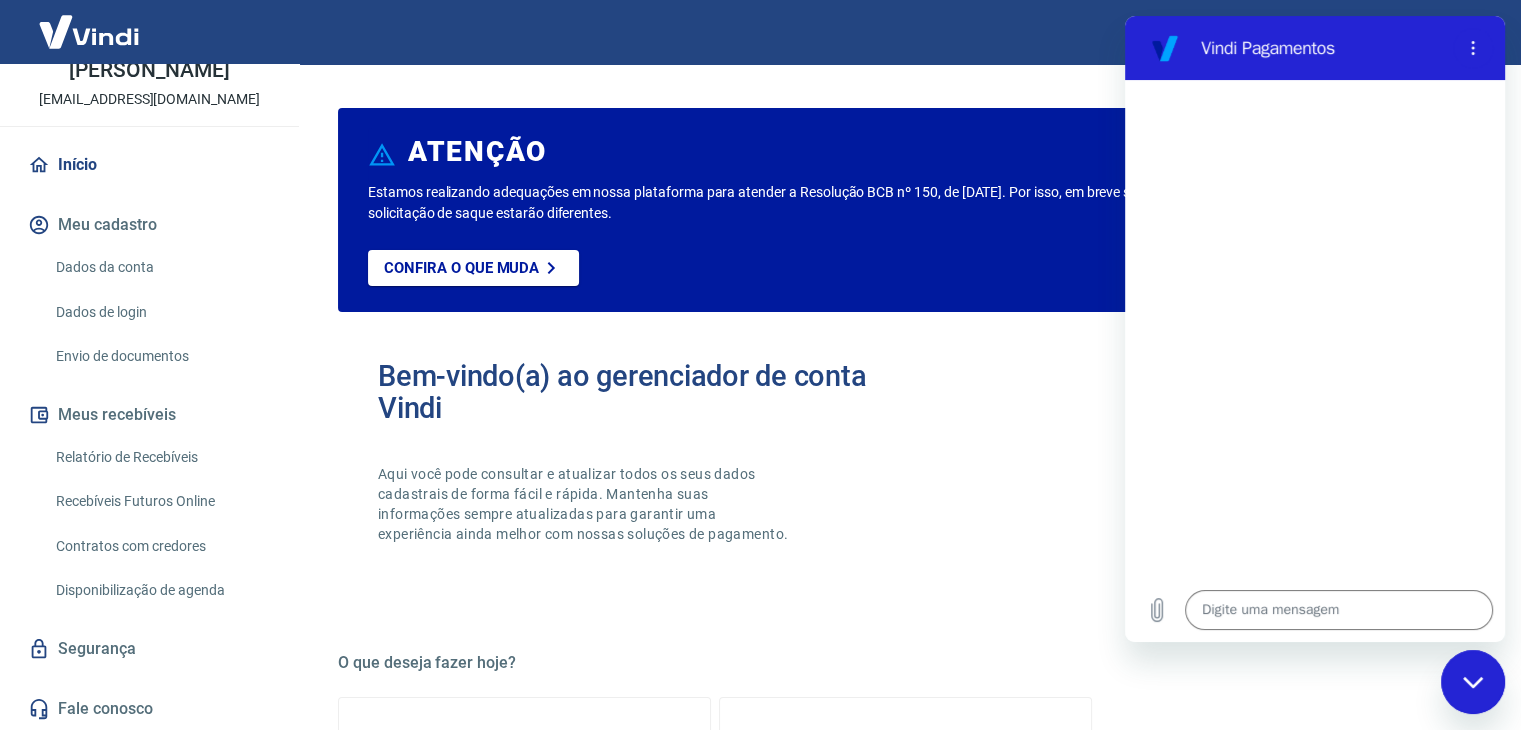 click at bounding box center [1473, 682] 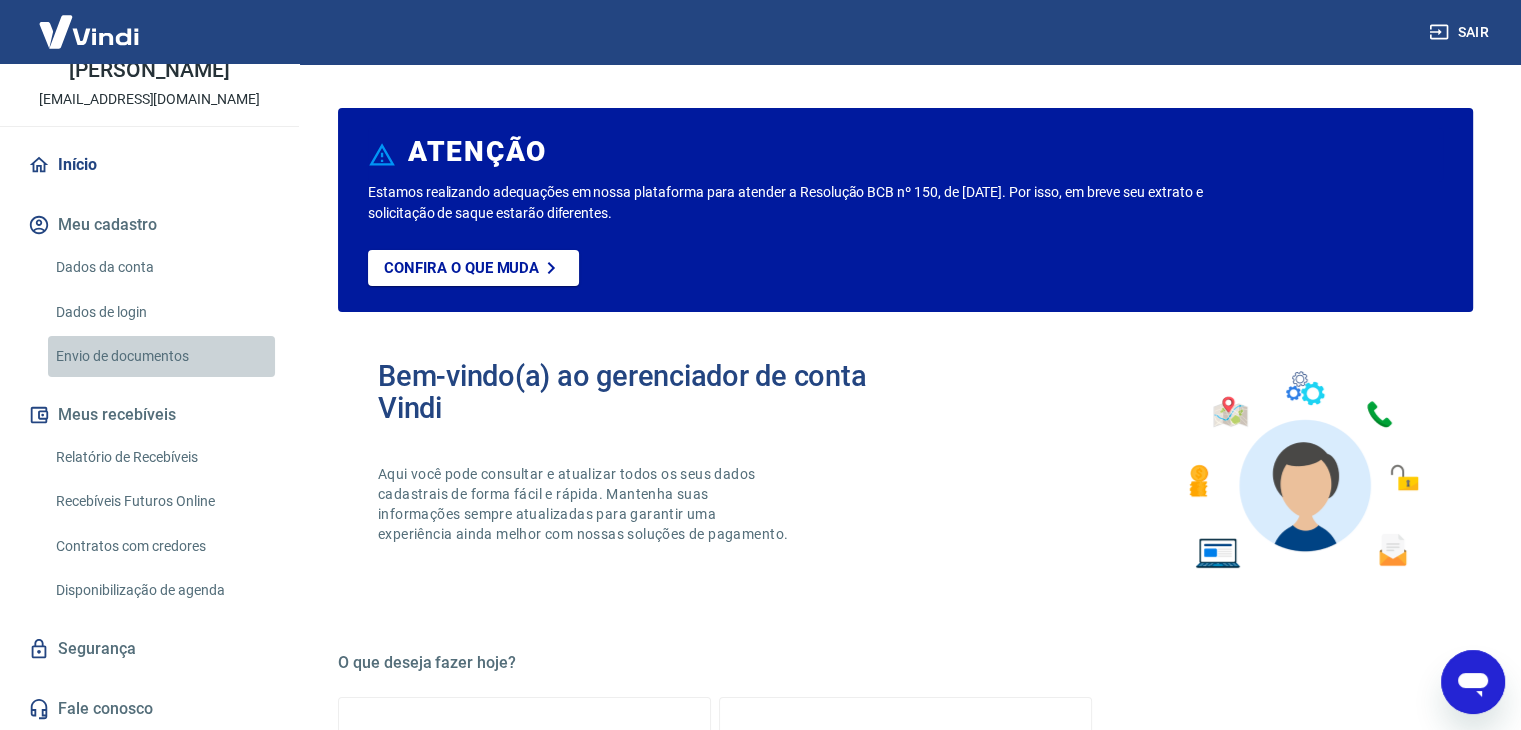 click on "Envio de documentos" at bounding box center (161, 356) 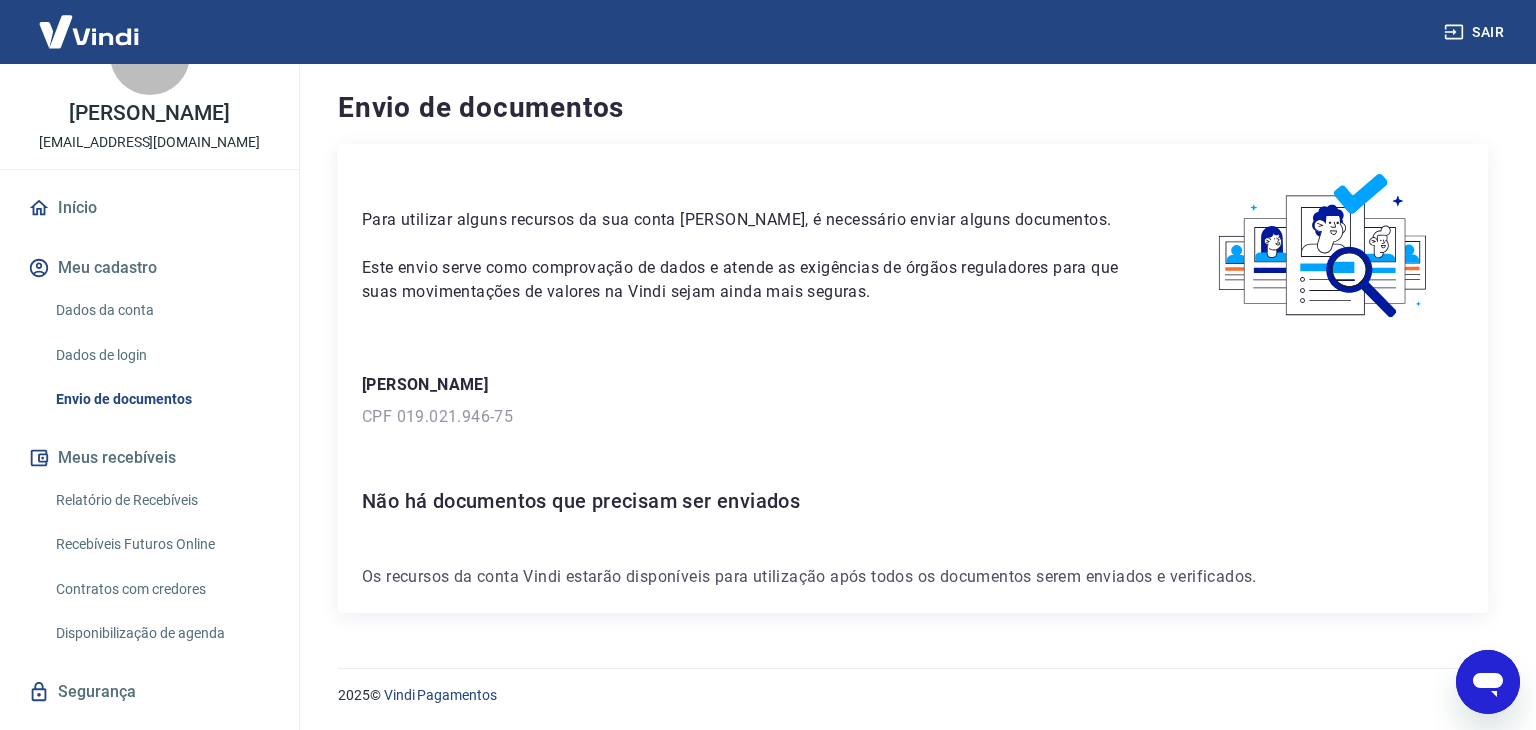 scroll, scrollTop: 3, scrollLeft: 0, axis: vertical 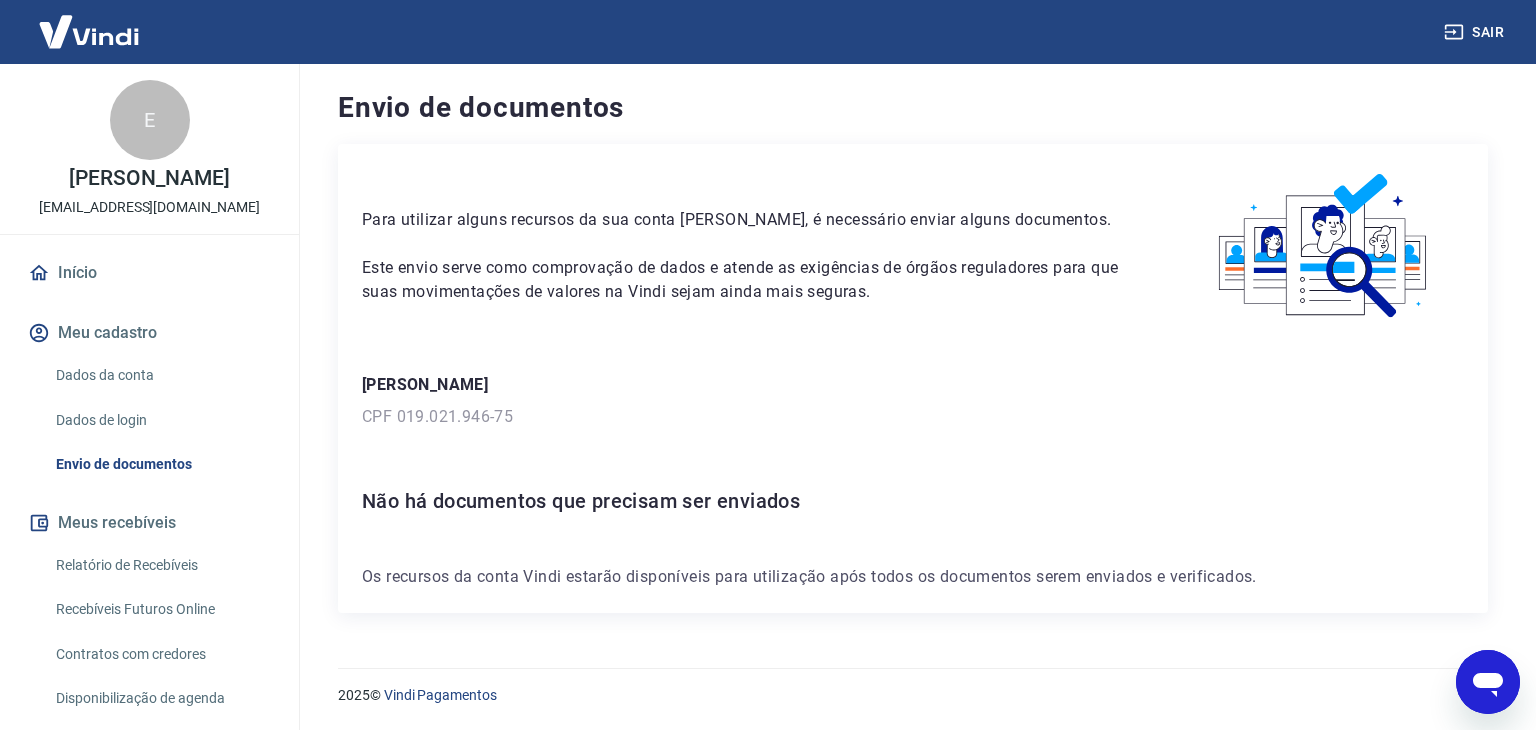 click at bounding box center [89, 31] 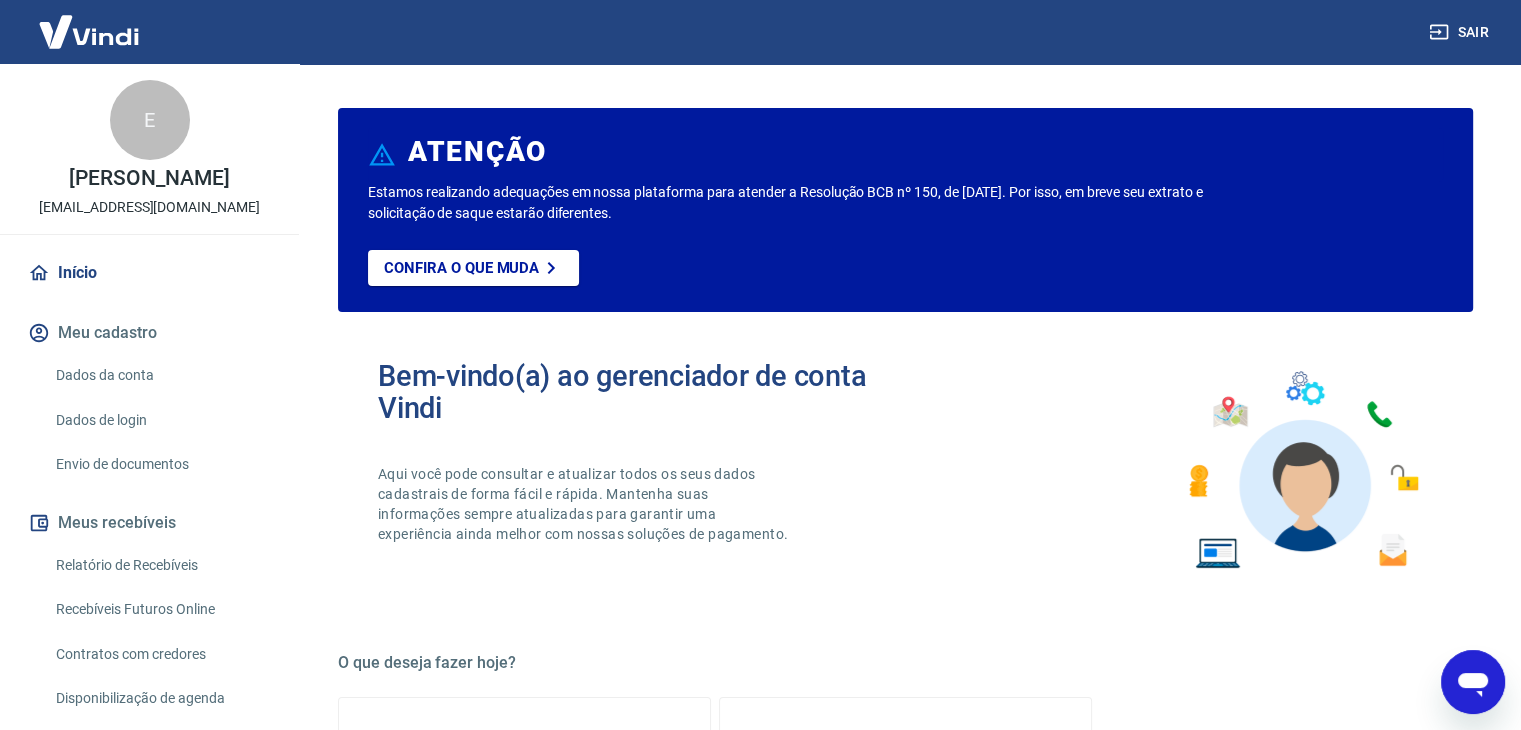 click at bounding box center (89, 31) 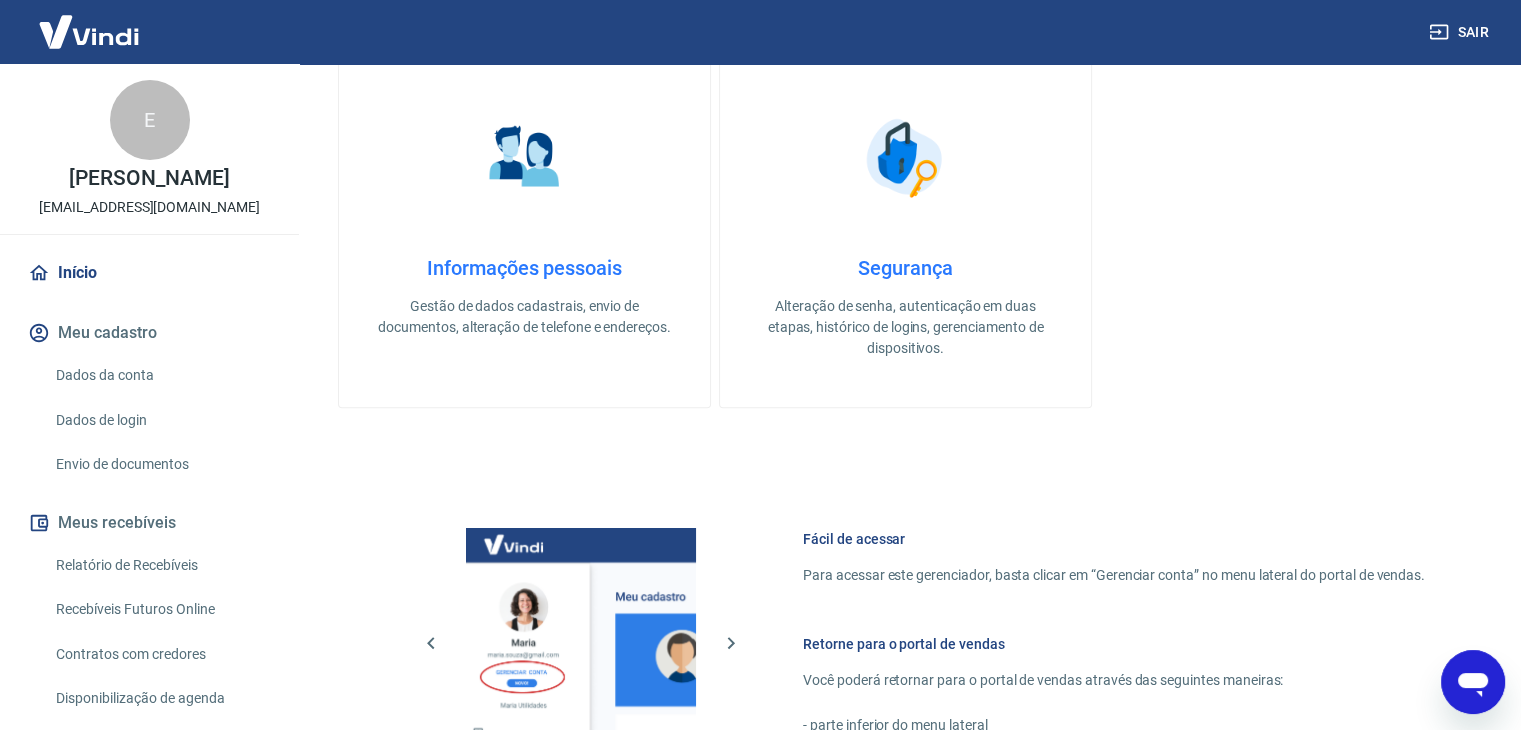 scroll, scrollTop: 1056, scrollLeft: 0, axis: vertical 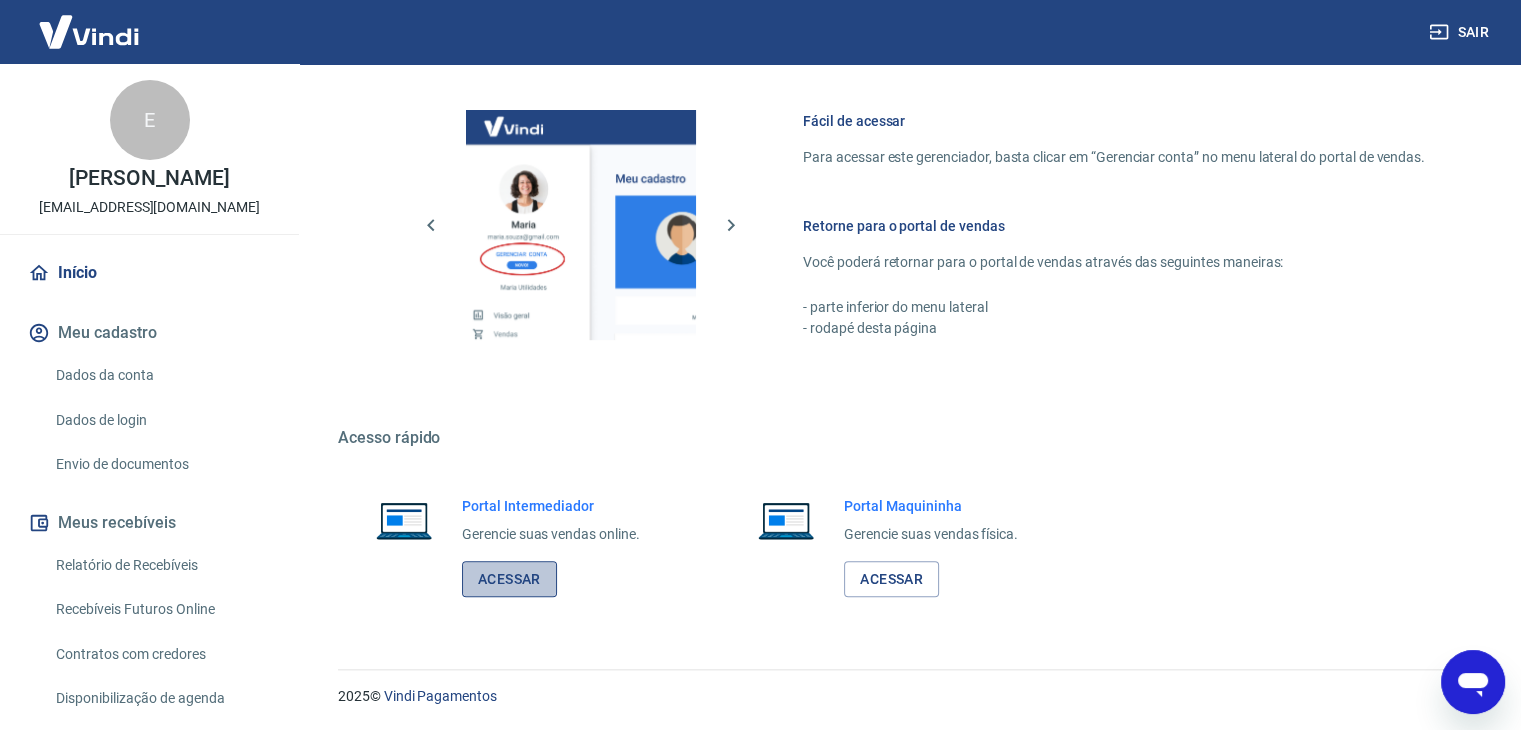 click on "Acessar" at bounding box center (509, 579) 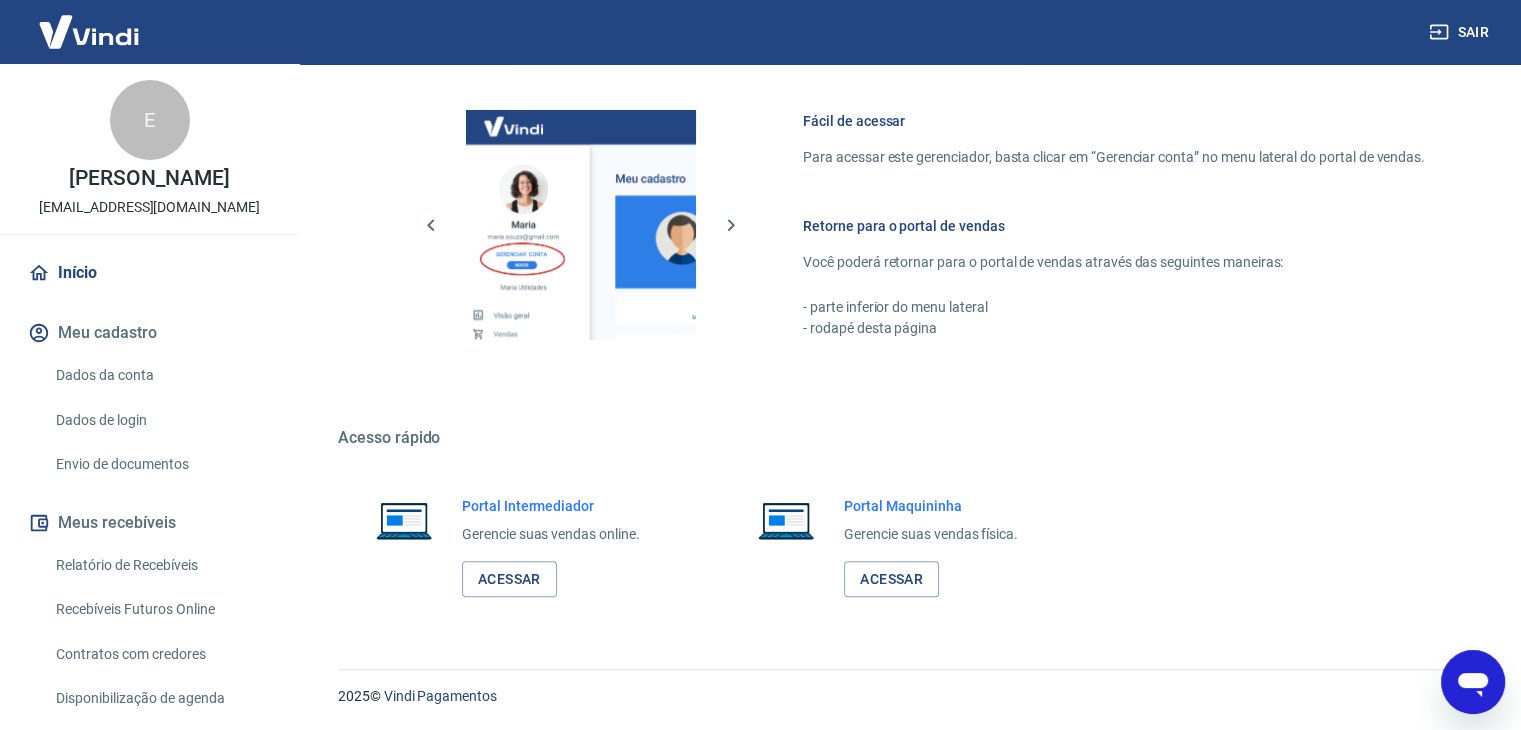 click 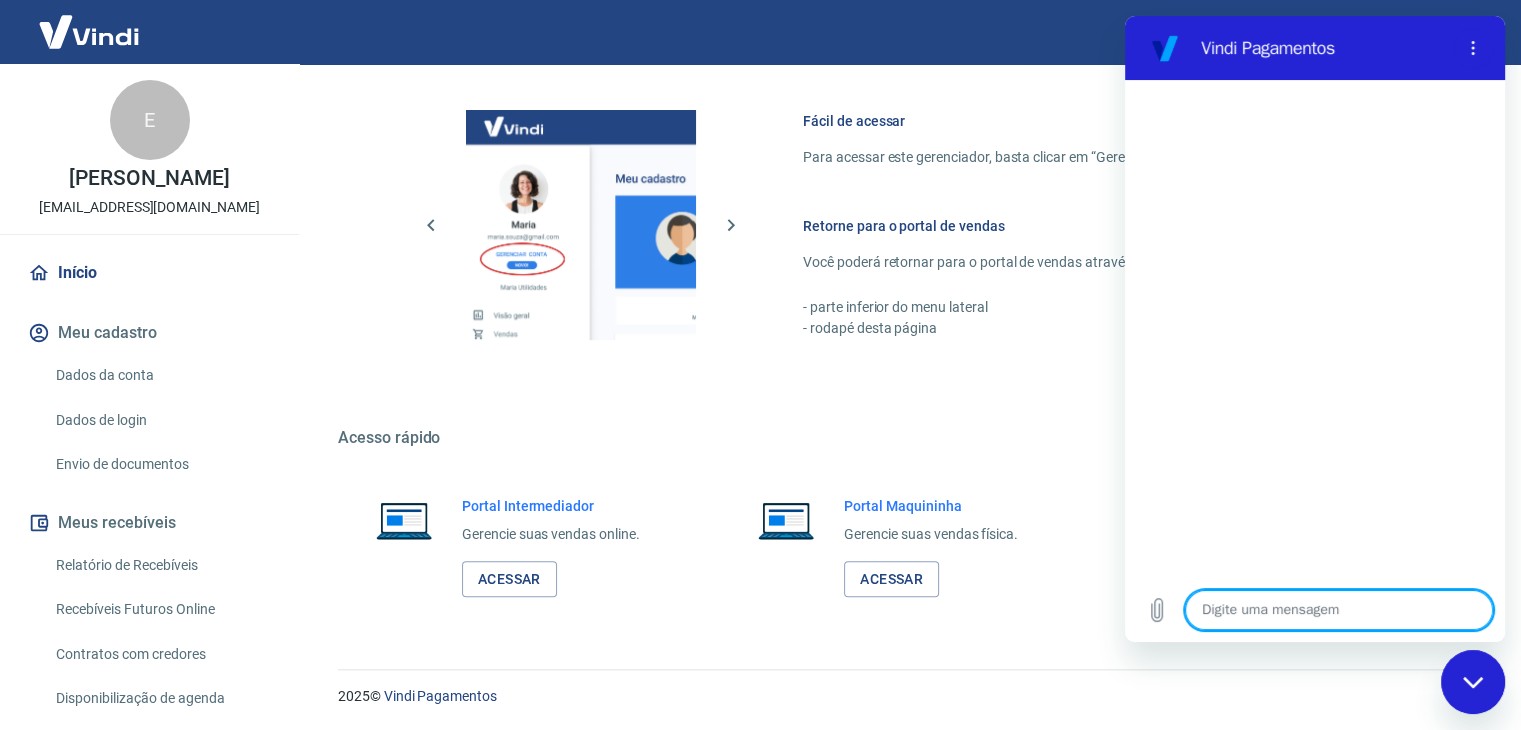 click at bounding box center [1339, 610] 